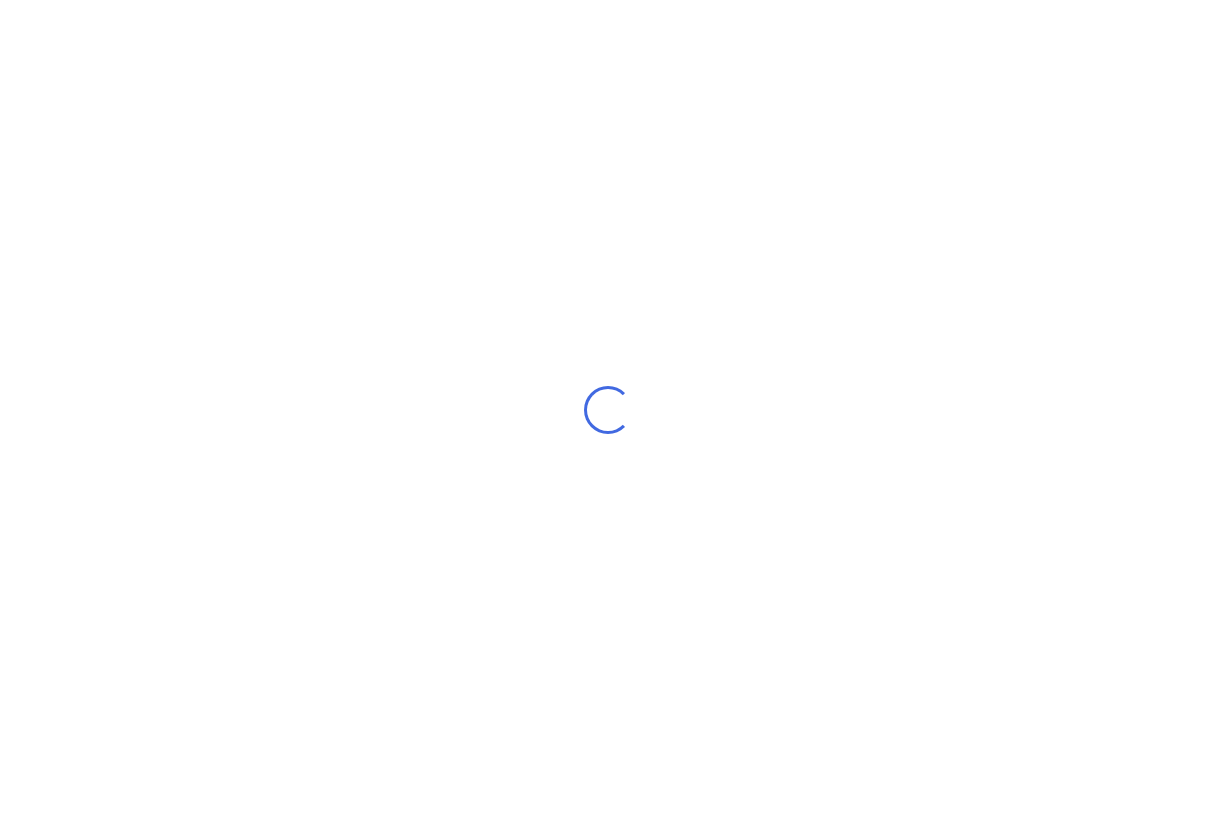 scroll, scrollTop: 0, scrollLeft: 0, axis: both 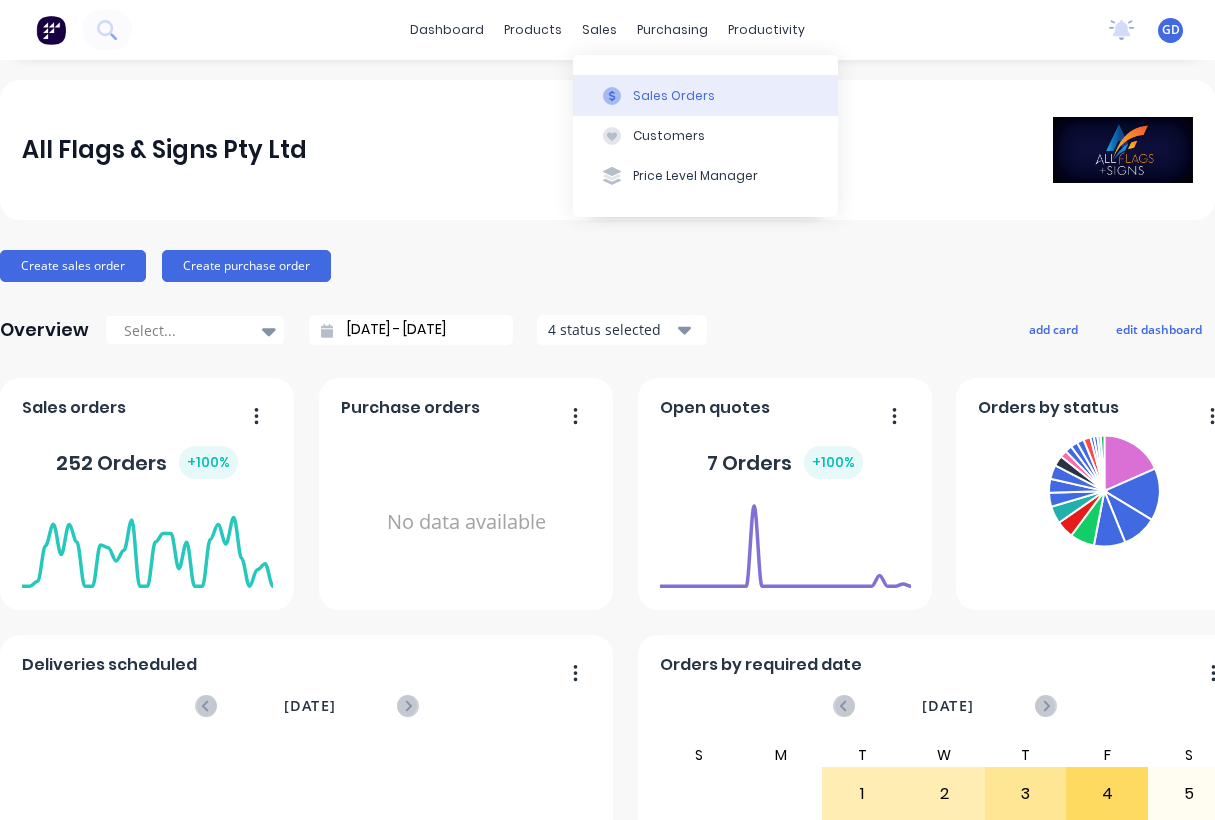 click on "Sales Orders" at bounding box center (674, 96) 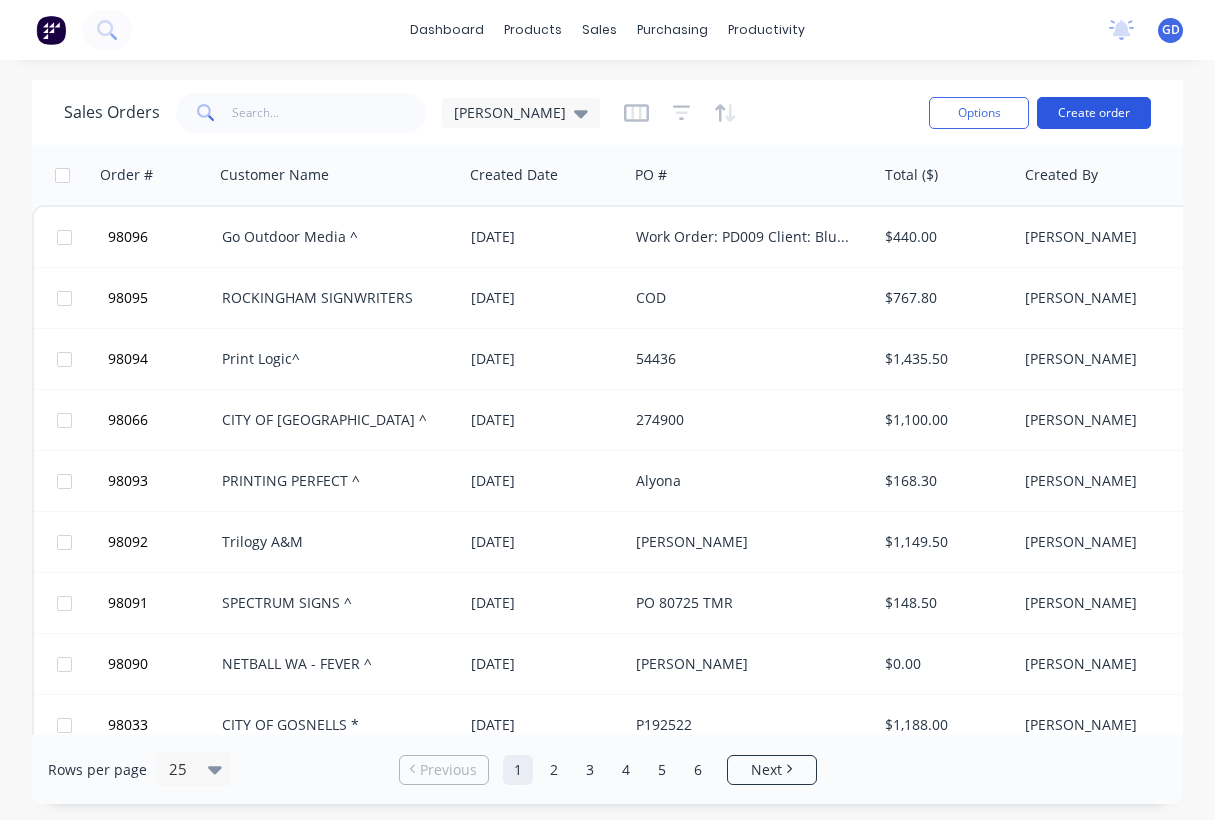 click on "Create order" at bounding box center (1094, 113) 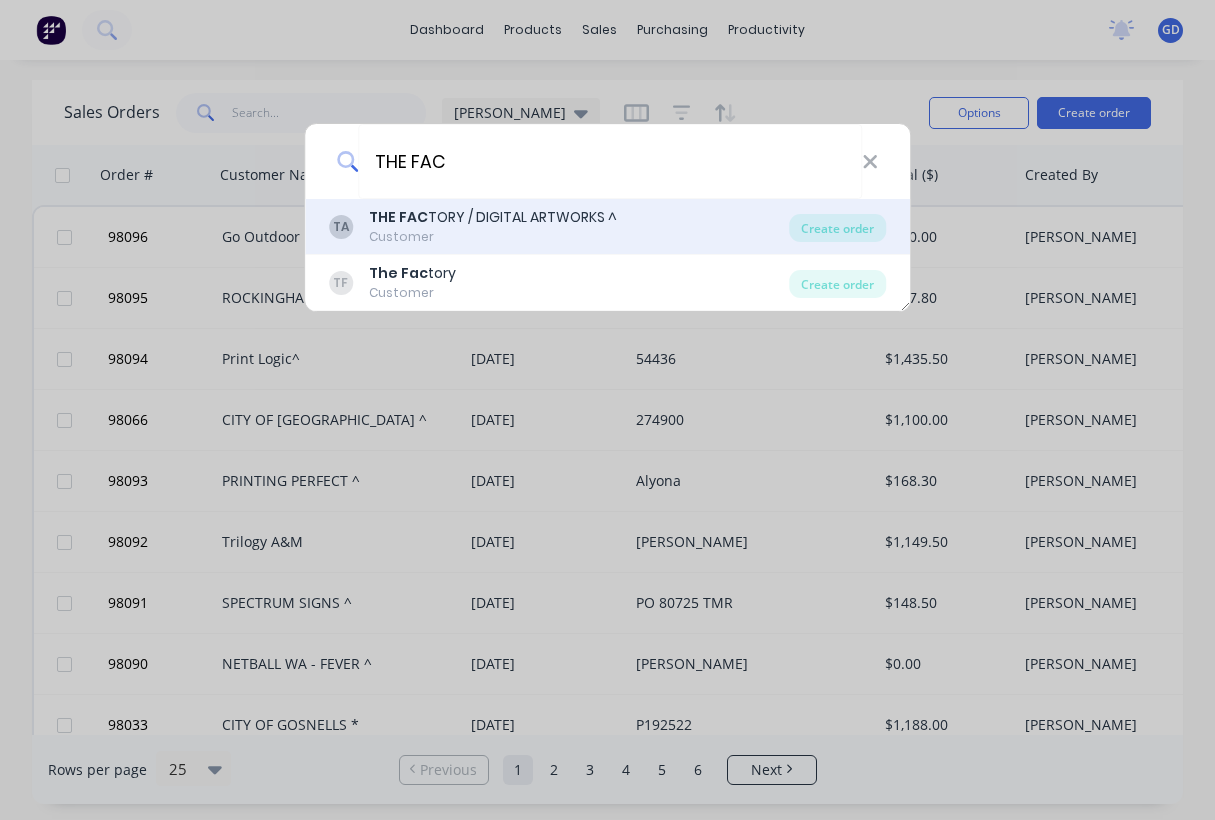 type on "THE FAC" 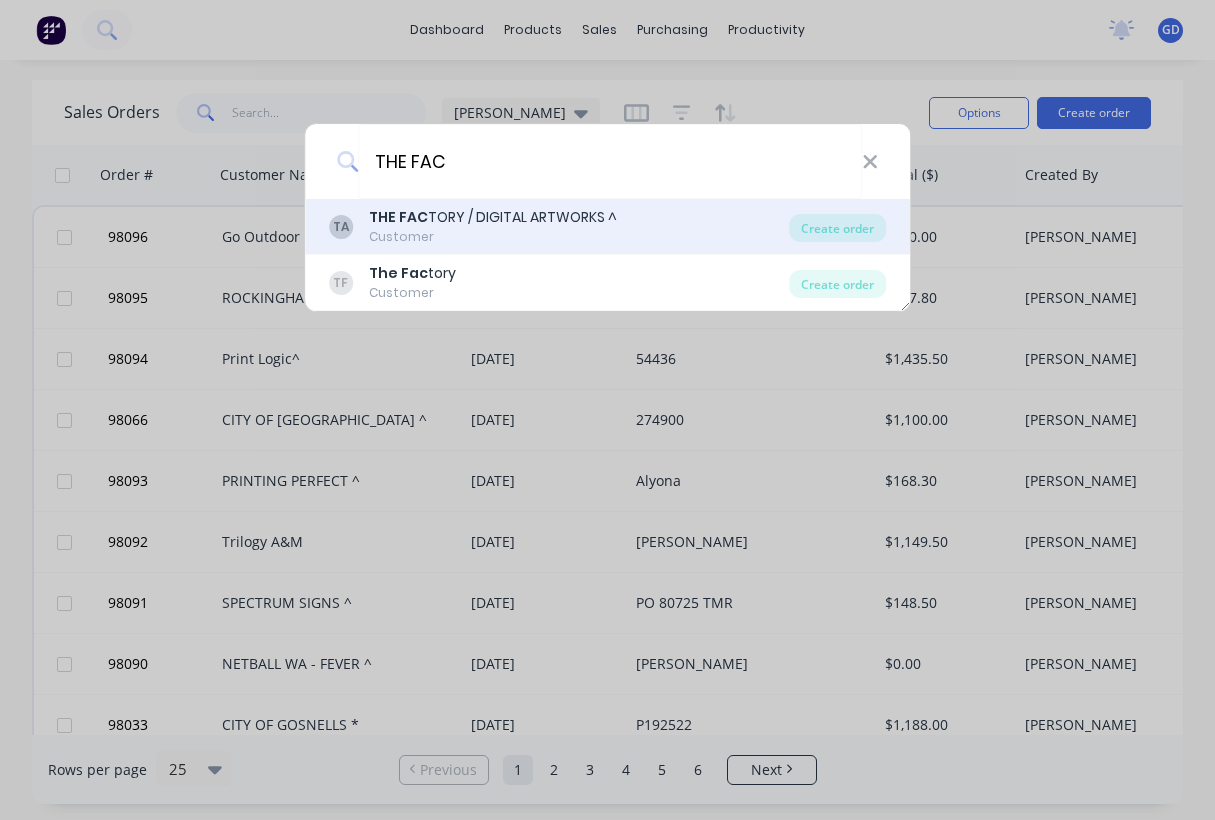 click on "Customer" at bounding box center [493, 237] 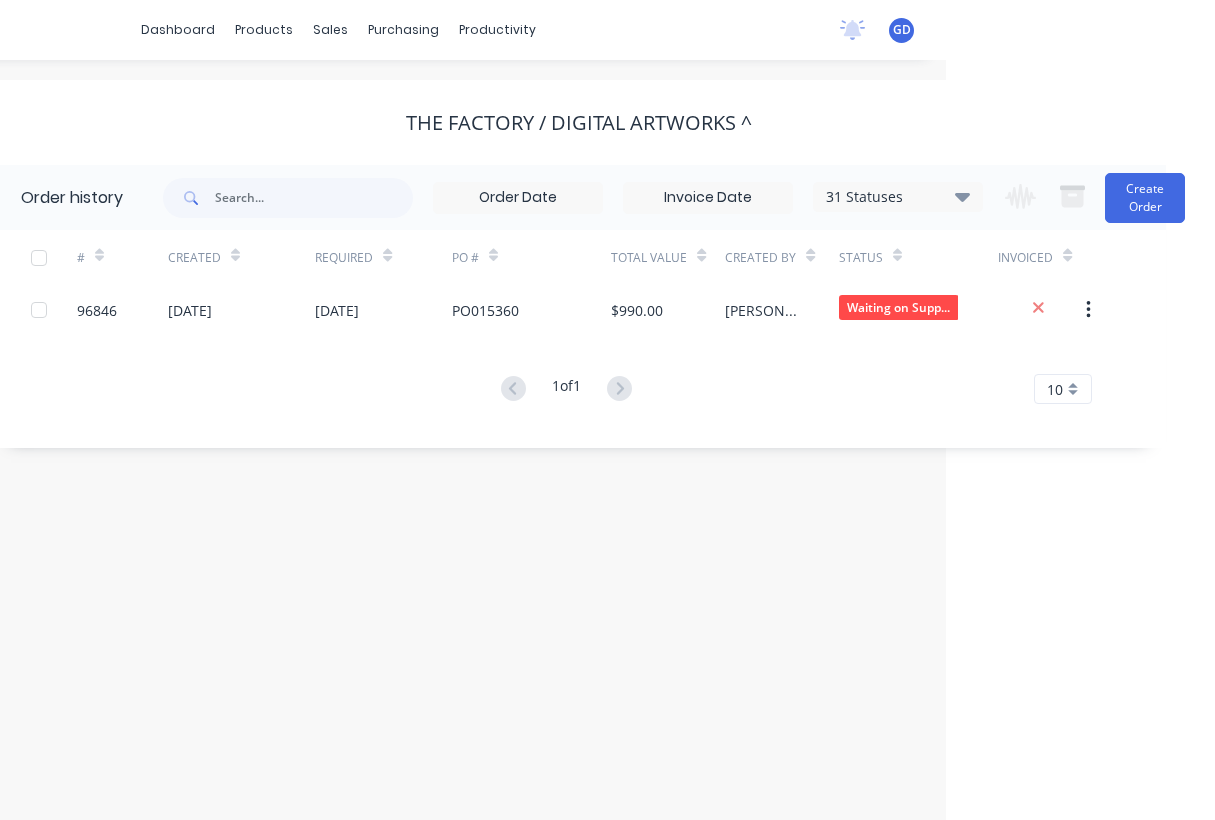 scroll, scrollTop: 0, scrollLeft: 269, axis: horizontal 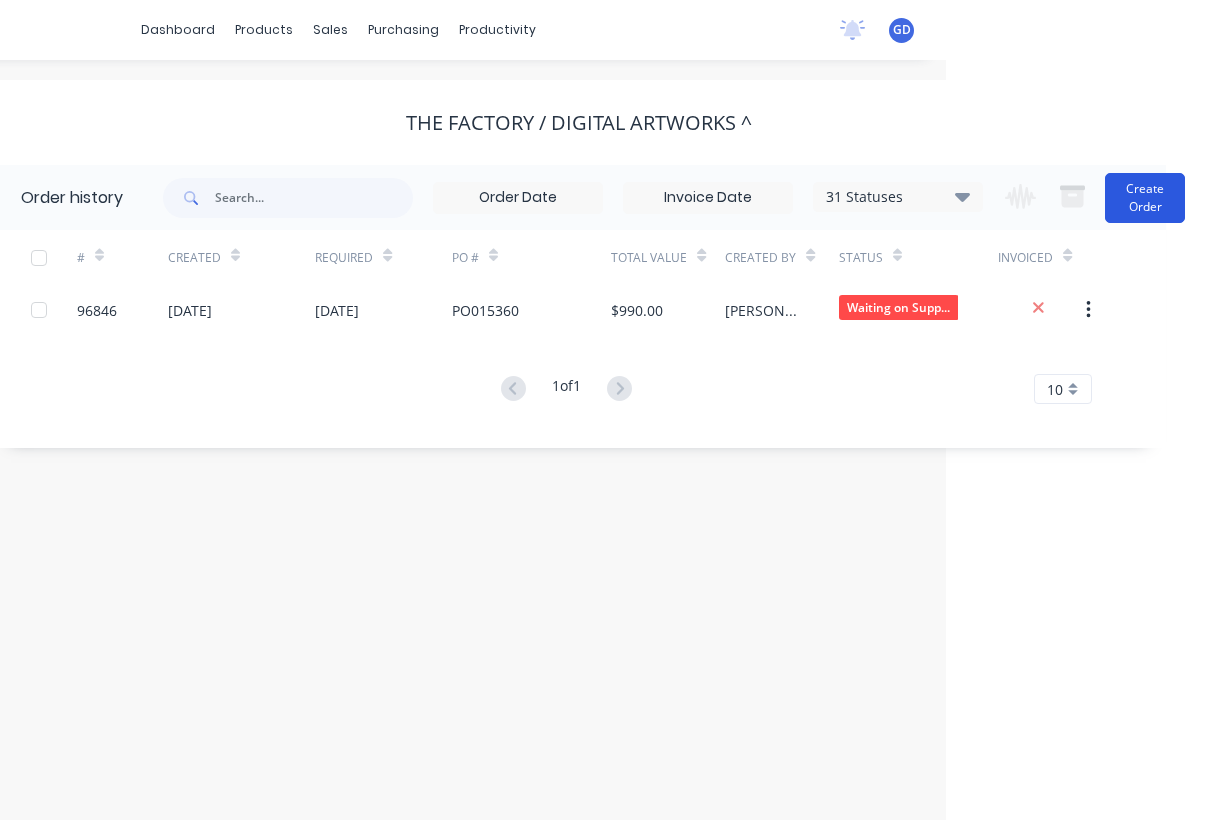 click on "Create Order" at bounding box center (1145, 198) 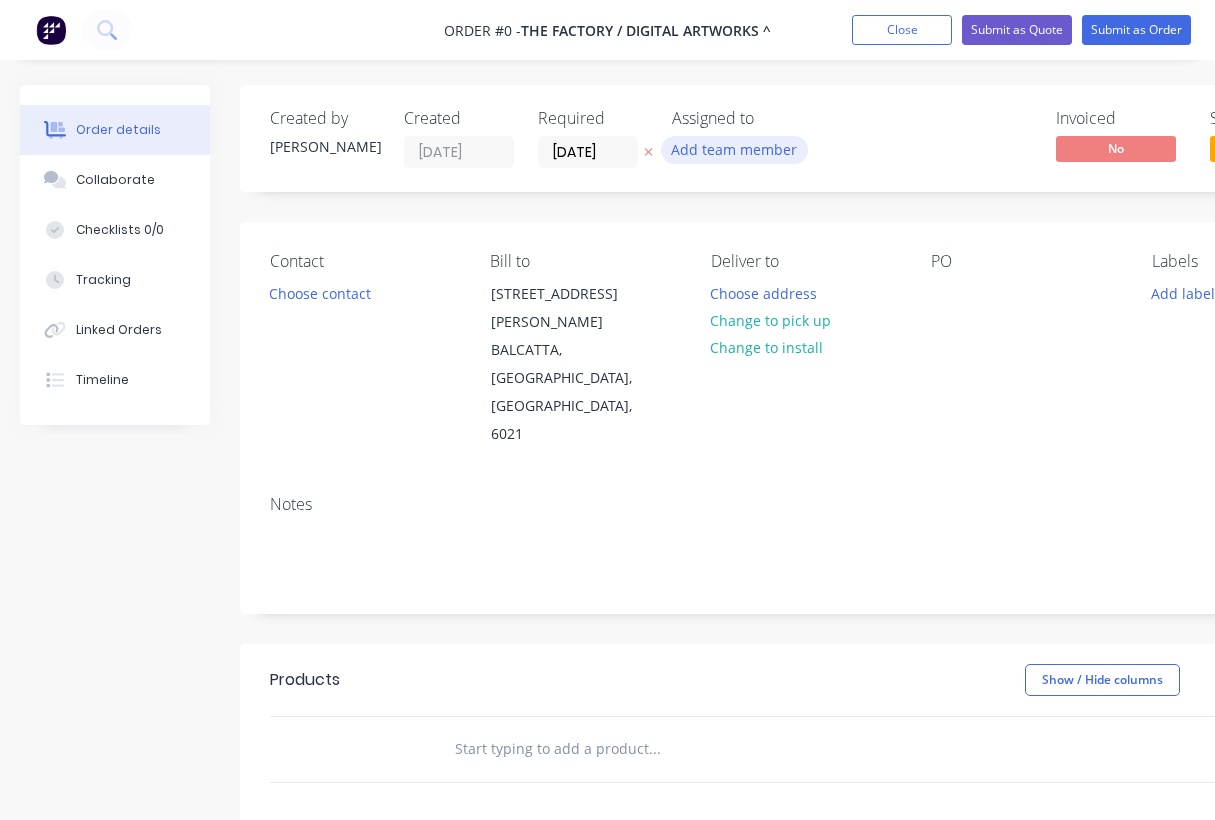 click on "Add team member" at bounding box center [734, 149] 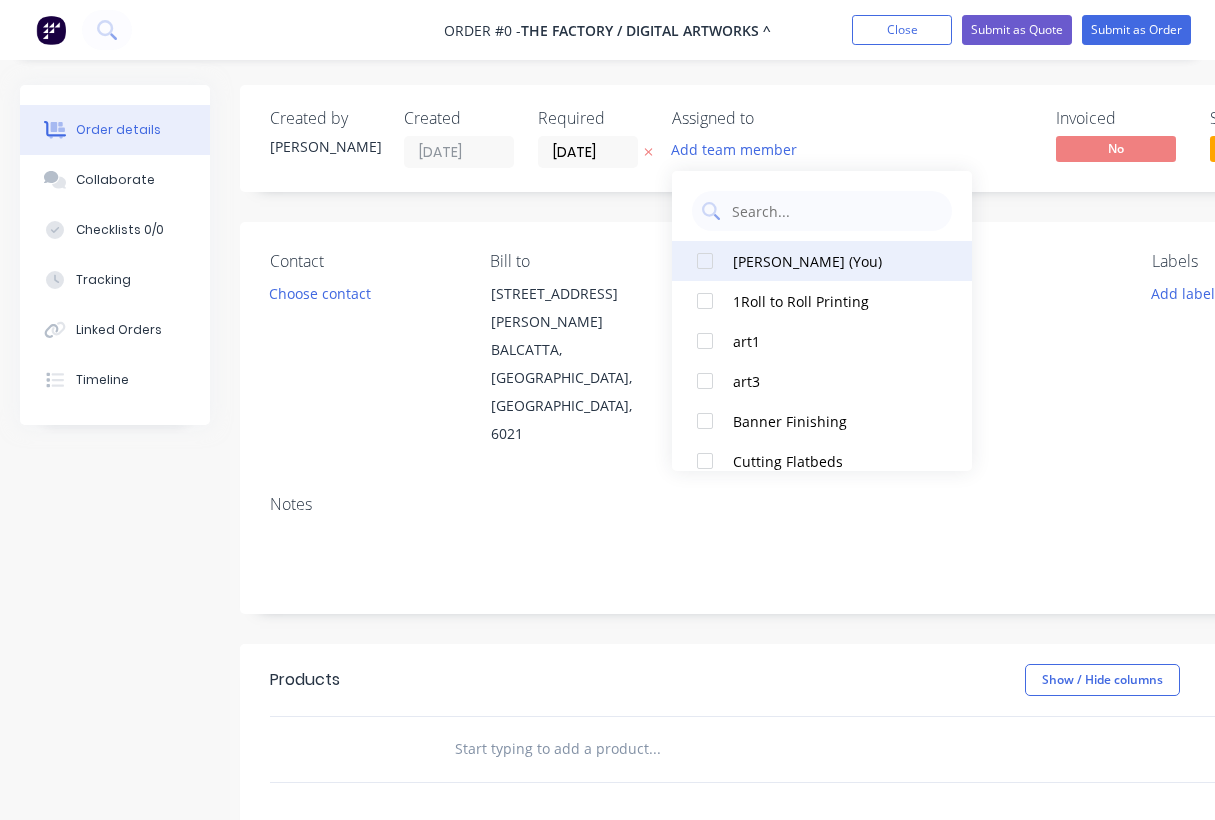 click on "[PERSON_NAME] (You)" at bounding box center [833, 261] 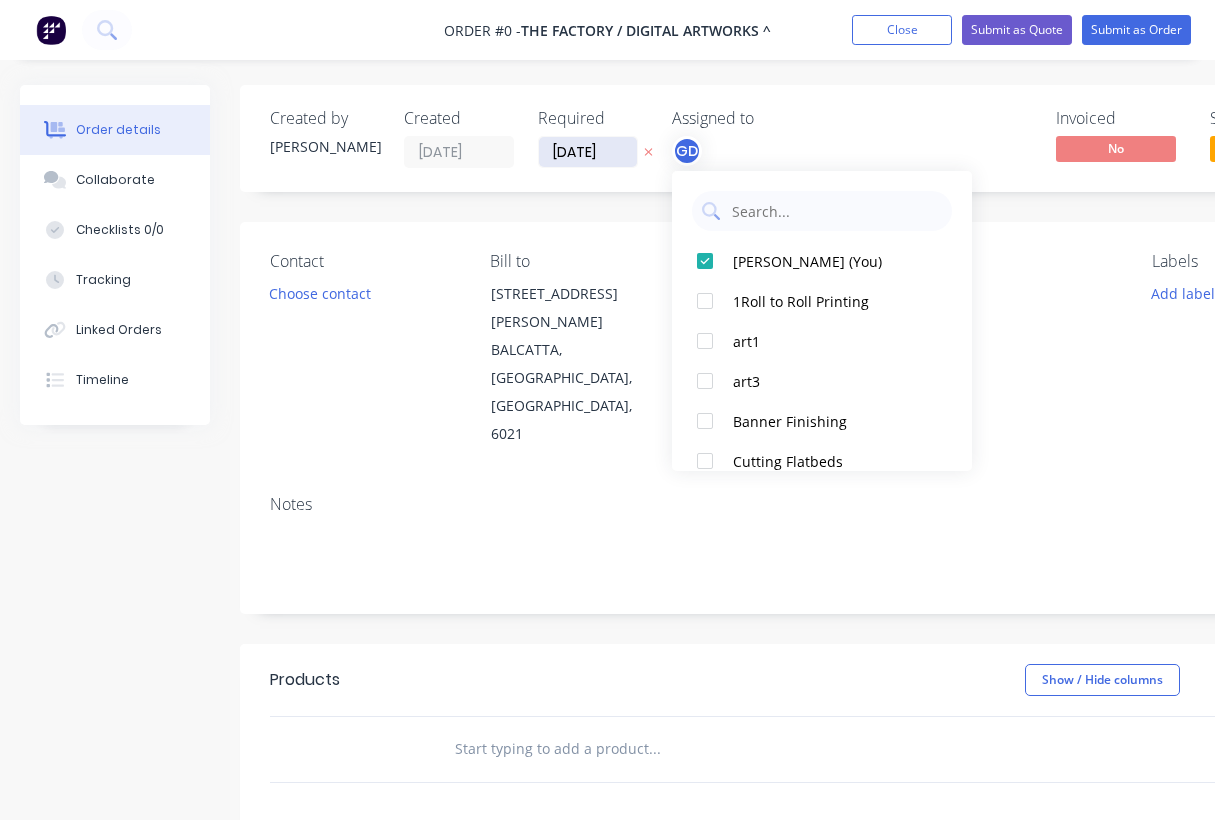 click on "Order details Collaborate Checklists 0/0 Tracking Linked Orders Timeline   Order details   Collaborate   Checklists   Tracking   Linked Orders   Timeline Created by [PERSON_NAME] Created [DATE] Required [DATE] Assigned to GD Invoiced No Status Draft Contact Choose contact Bill to [STREET_ADDRESS][PERSON_NAME] Deliver to Choose address Change to pick up Change to install PO Labels Add labels Notes Products Show / Hide columns Add product     add delivery fee add markup add discount Labour $0.00 Sub total $0.00 Margin $0.00  ( 0 %) Tax $0.00 Total $0.00" at bounding box center [695, 689] 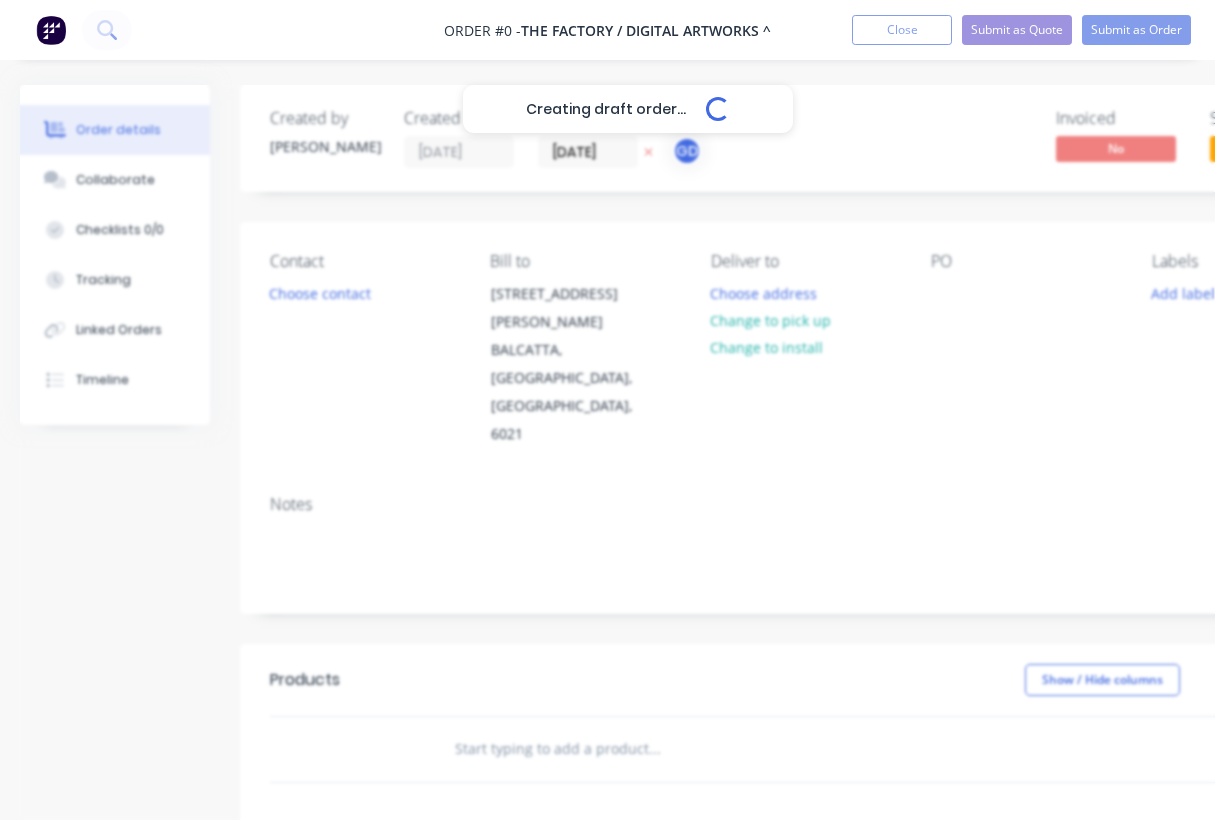 click on "Creating draft order... Loading..." at bounding box center [627, 495] 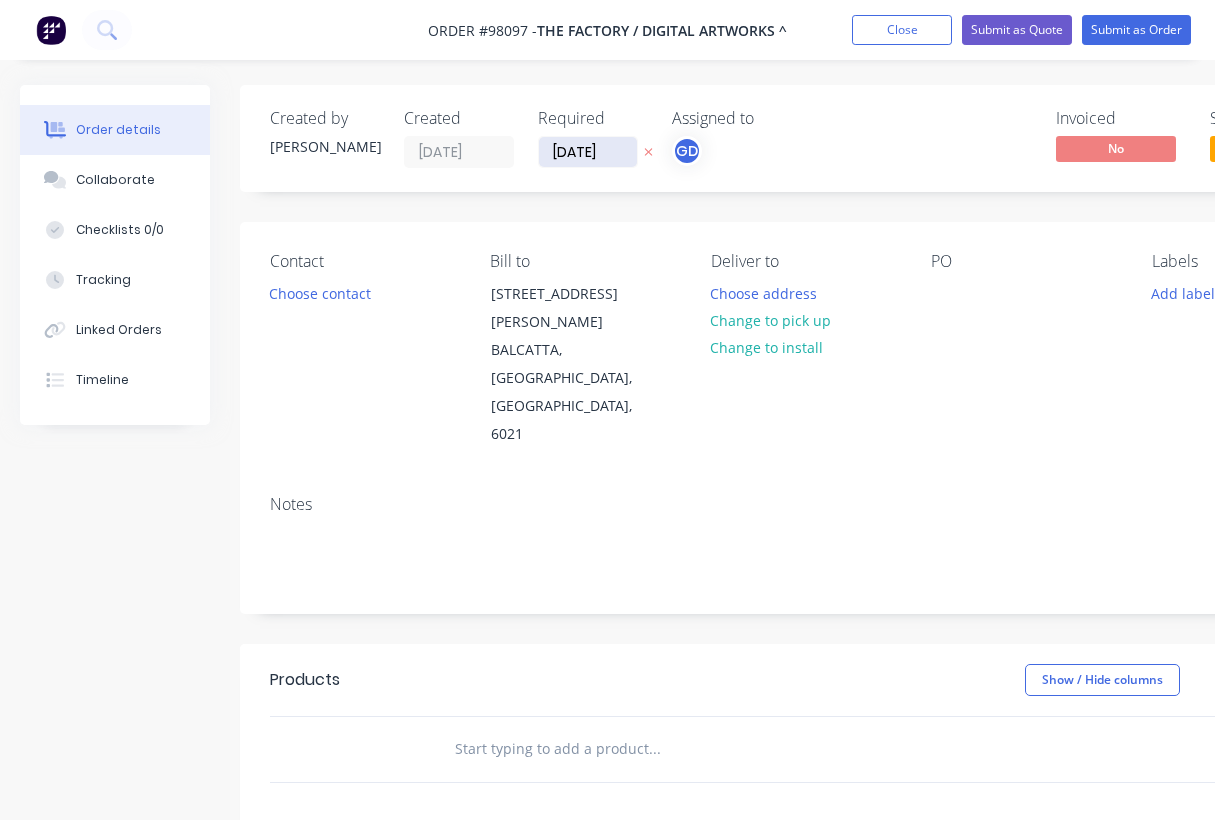 click on "[DATE]" at bounding box center (588, 152) 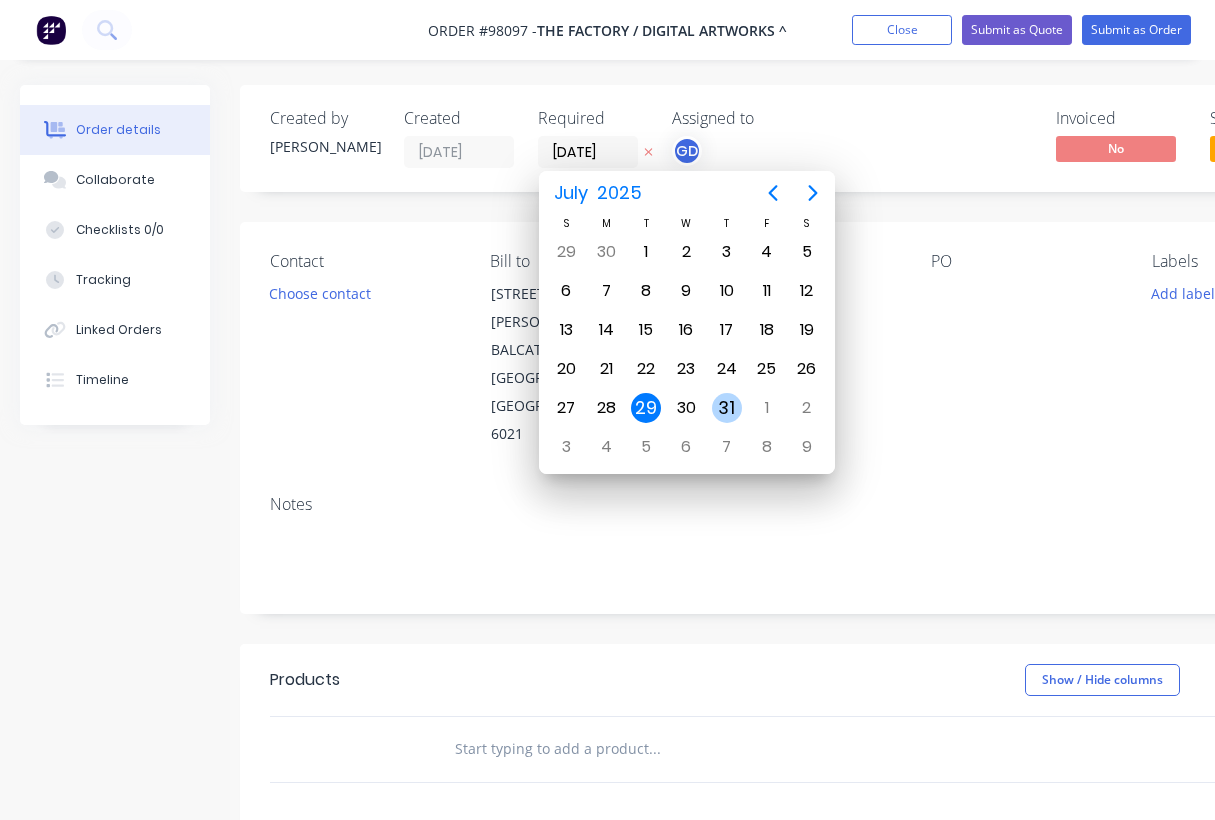 click on "31" at bounding box center [727, 408] 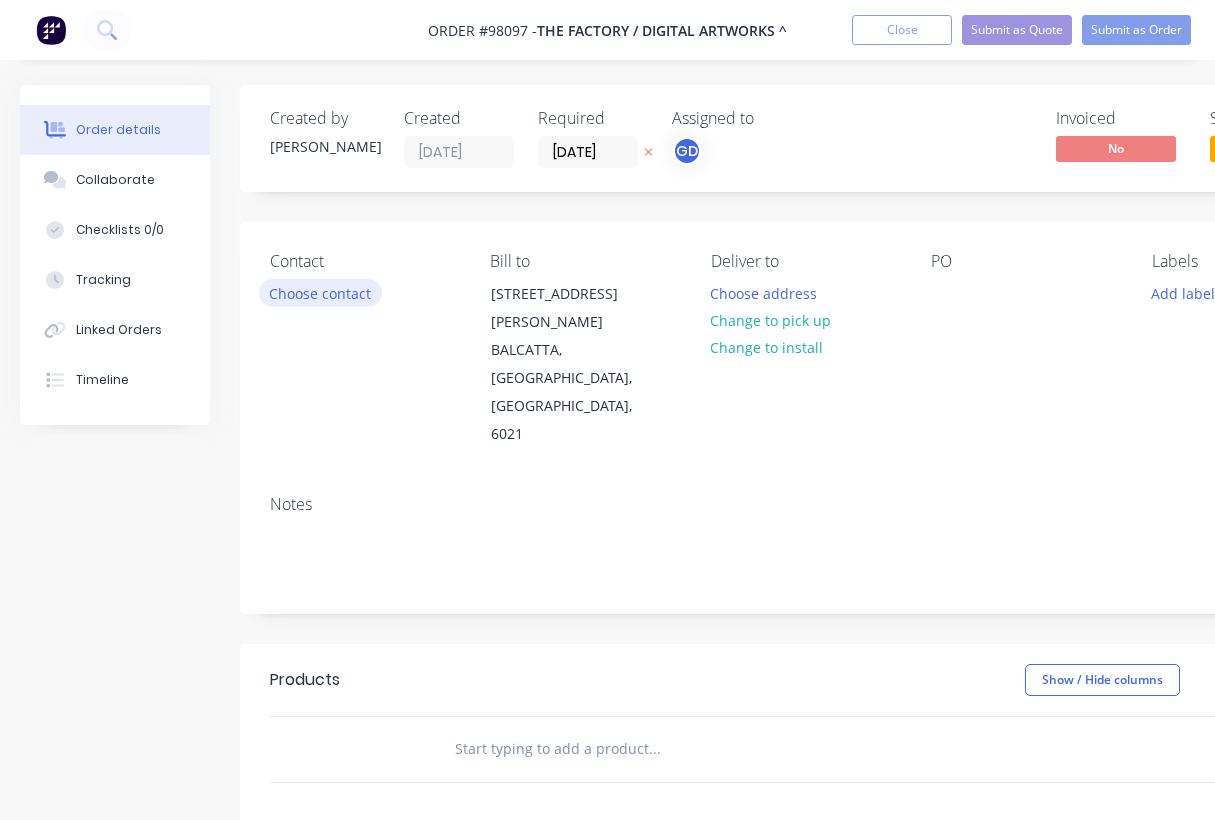 click on "Choose contact" at bounding box center (320, 292) 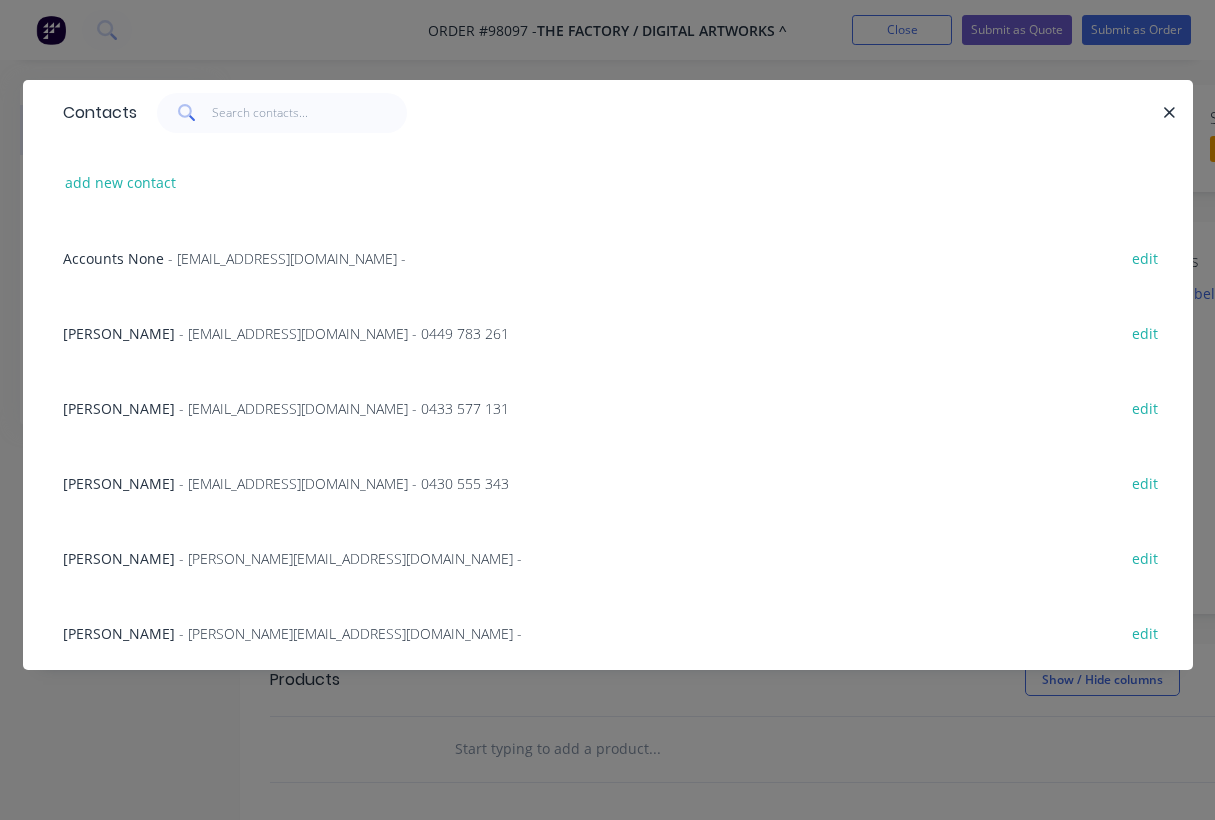 click on "[PERSON_NAME]" at bounding box center (119, 633) 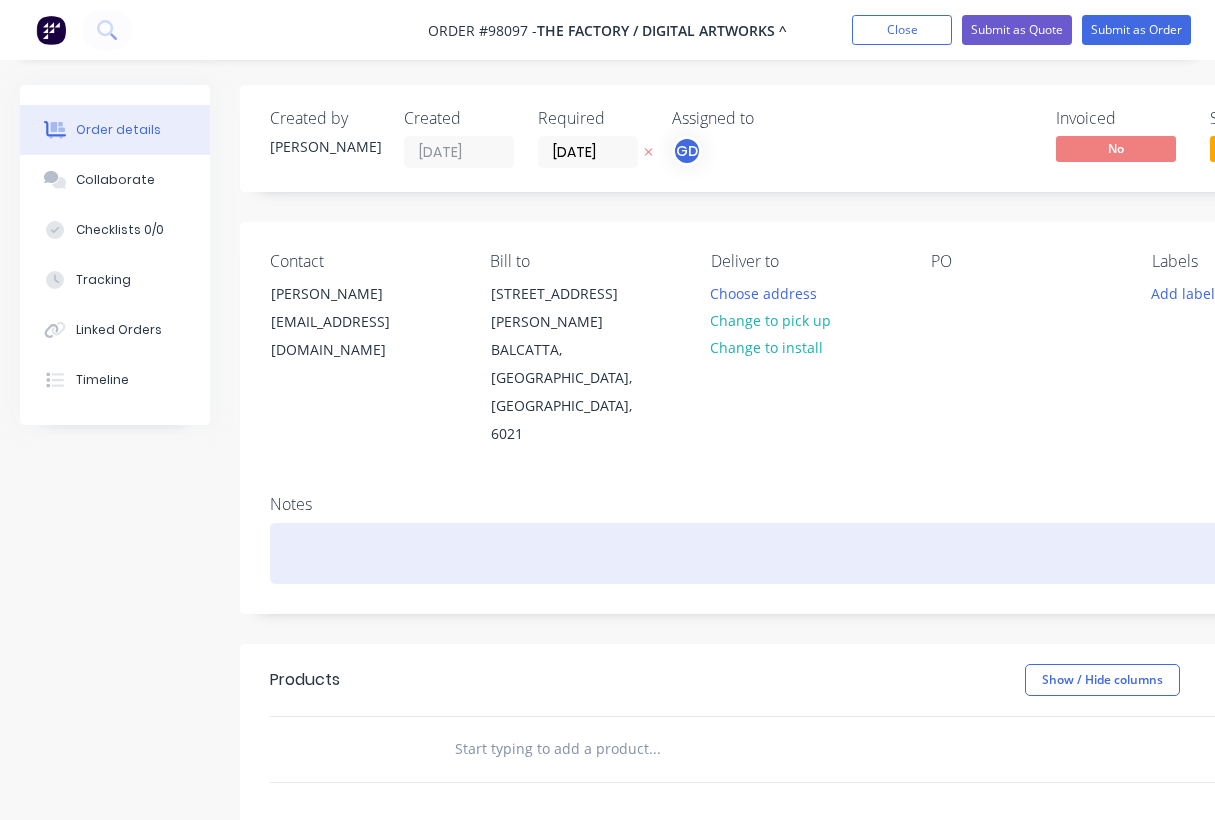 click at bounding box center (805, 553) 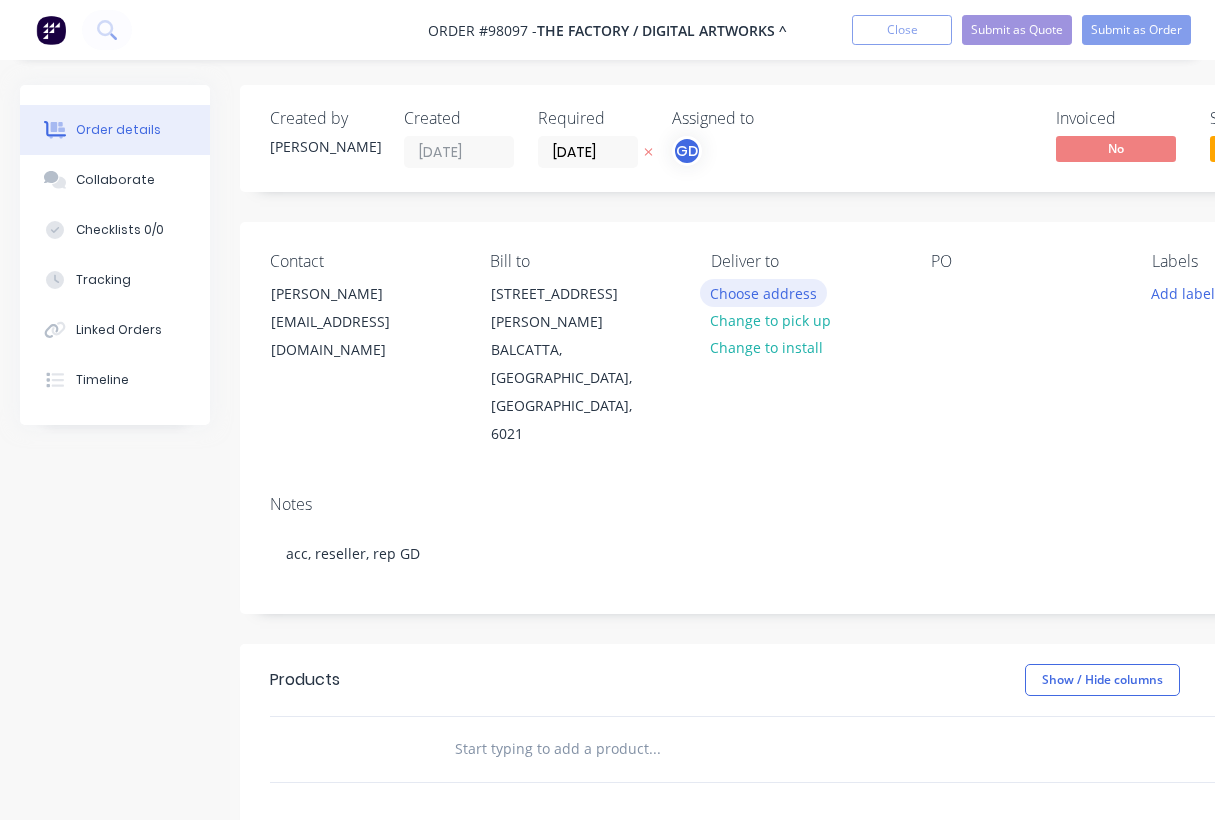 click on "Choose address" at bounding box center [764, 292] 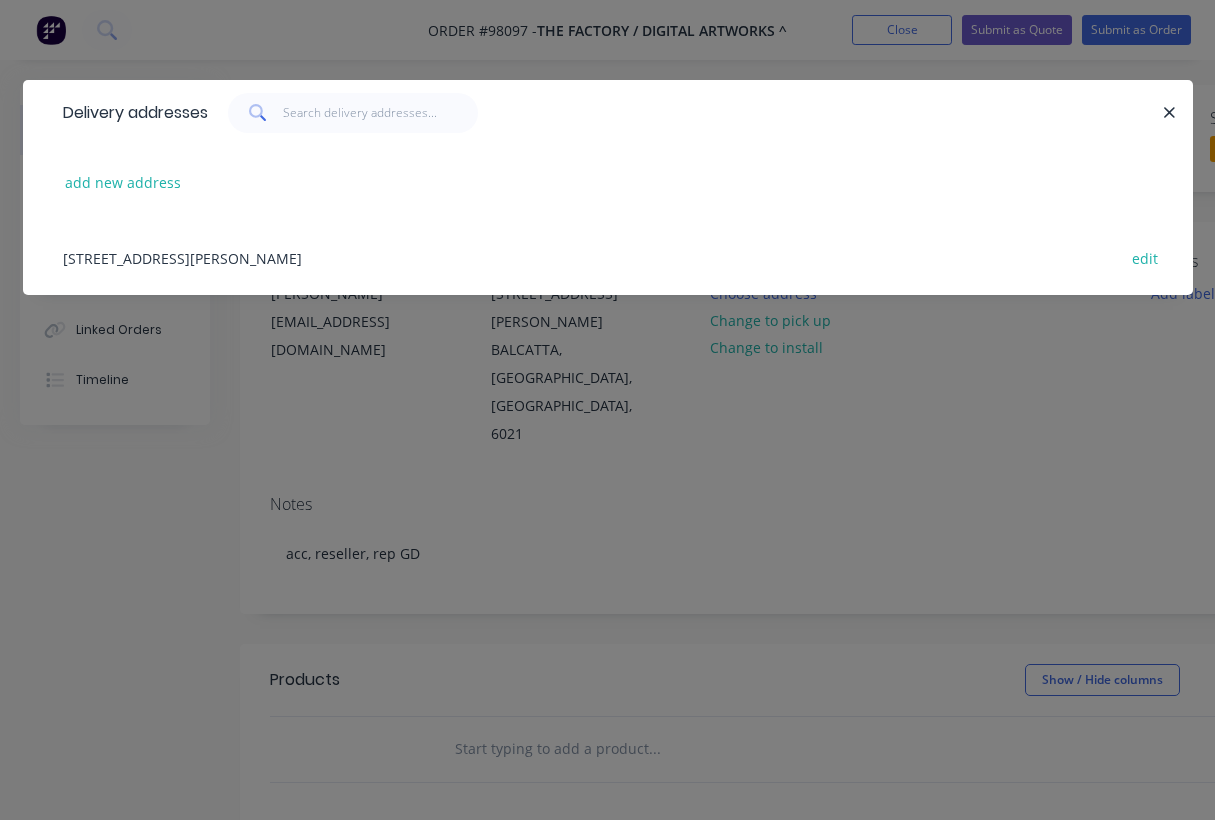 click on "[STREET_ADDRESS][PERSON_NAME] edit" at bounding box center (608, 257) 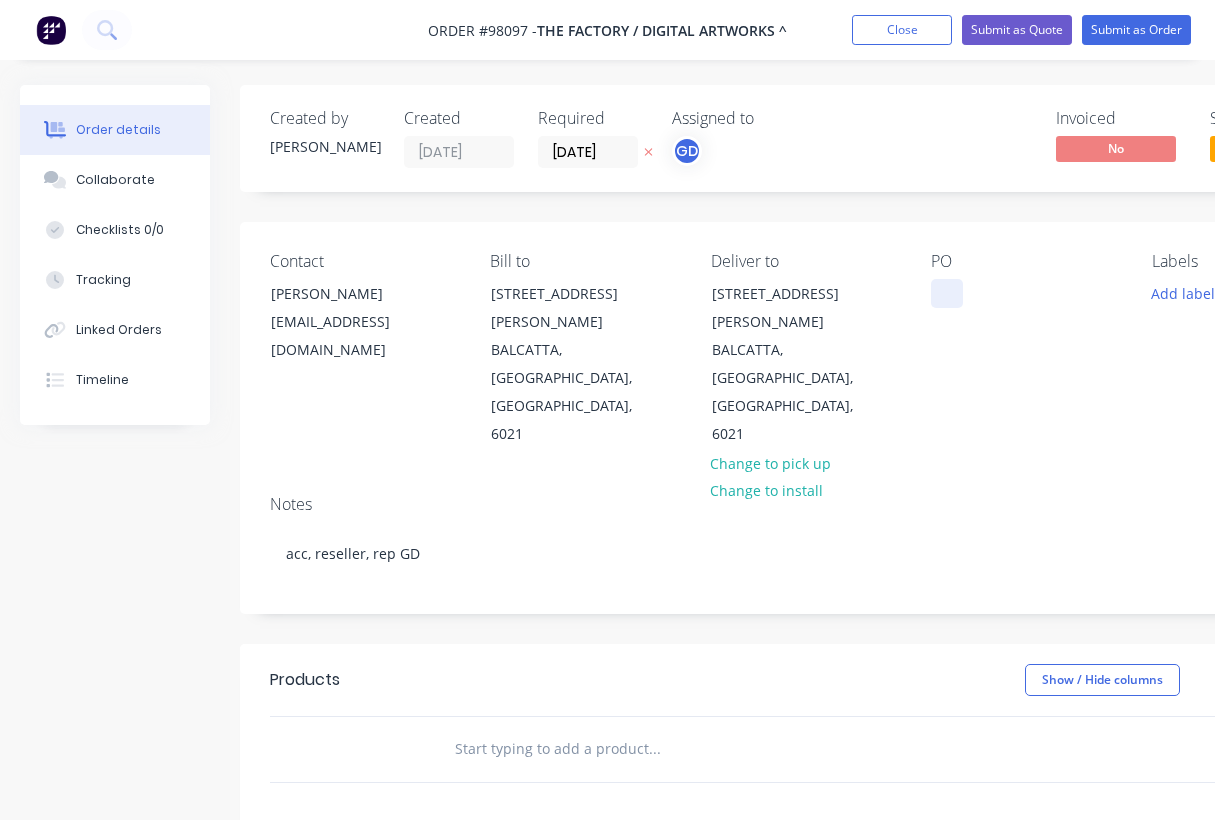 click at bounding box center [947, 293] 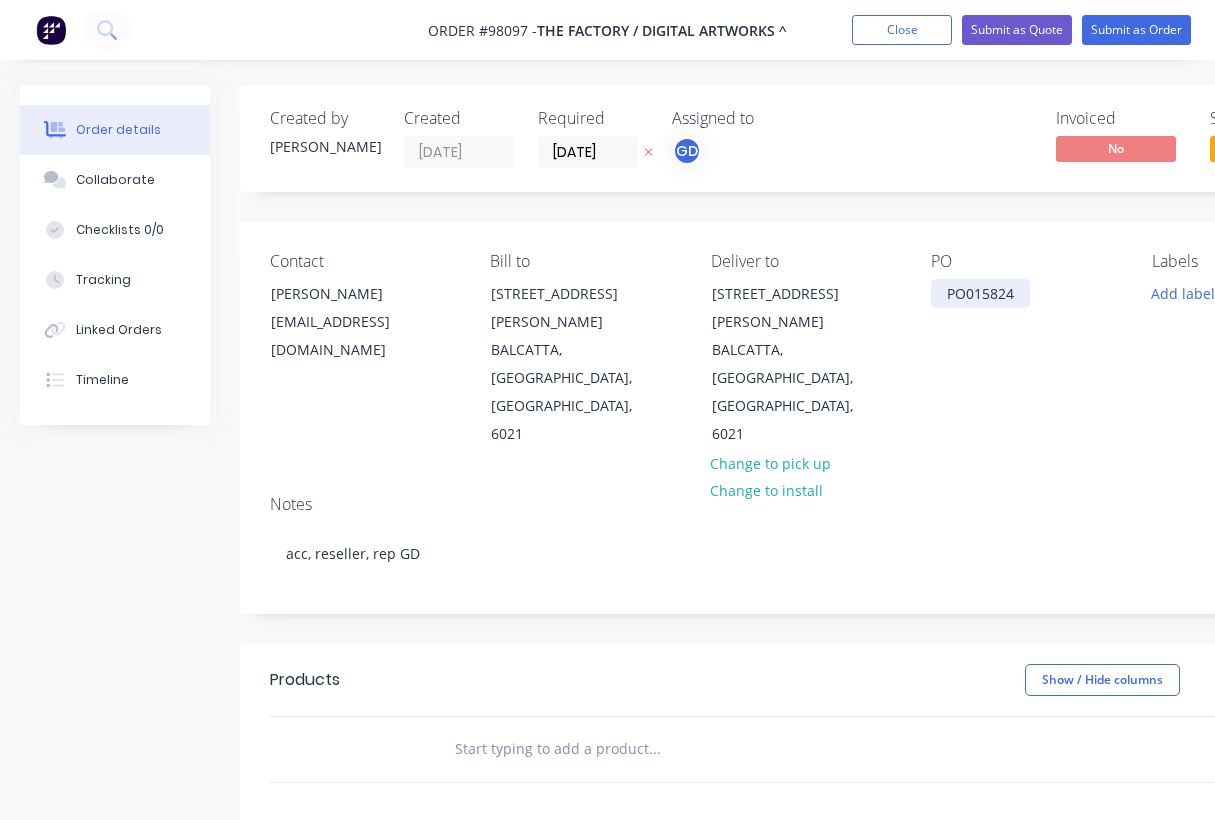 type 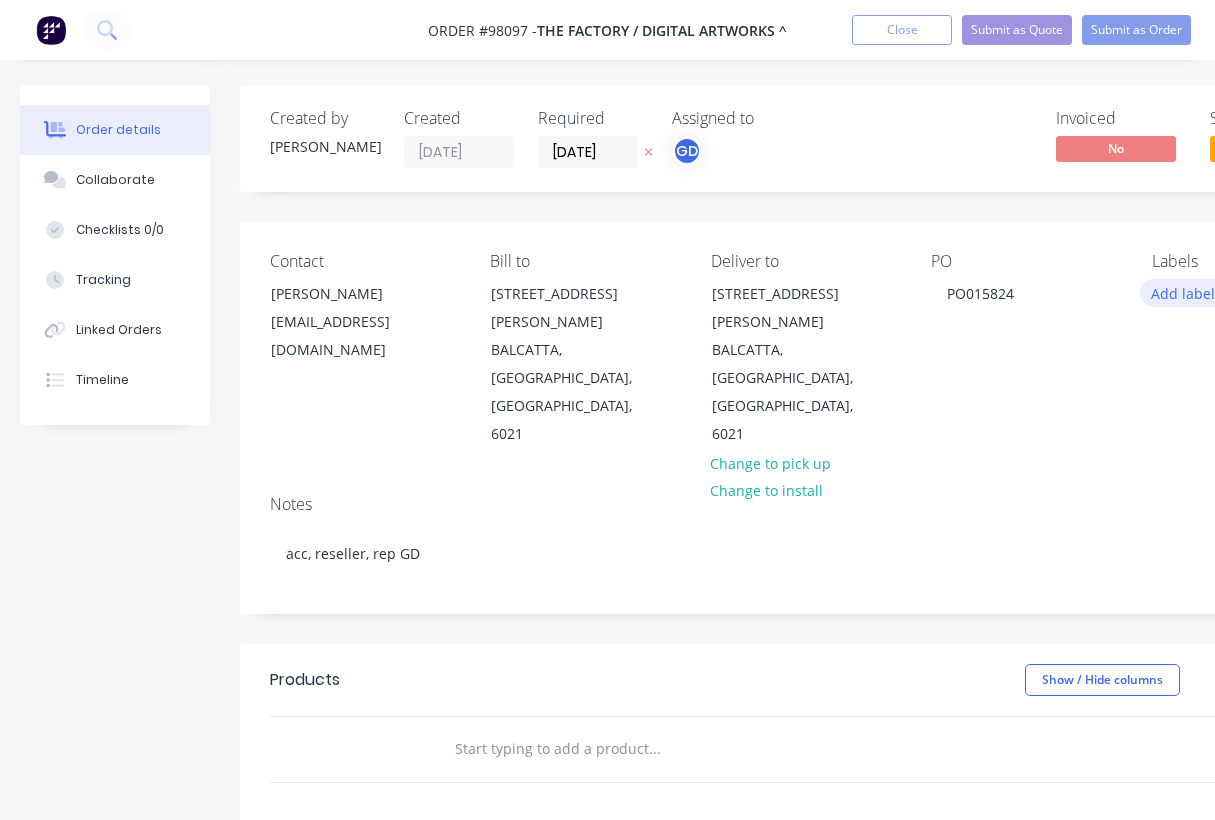click on "Add labels" at bounding box center (1186, 292) 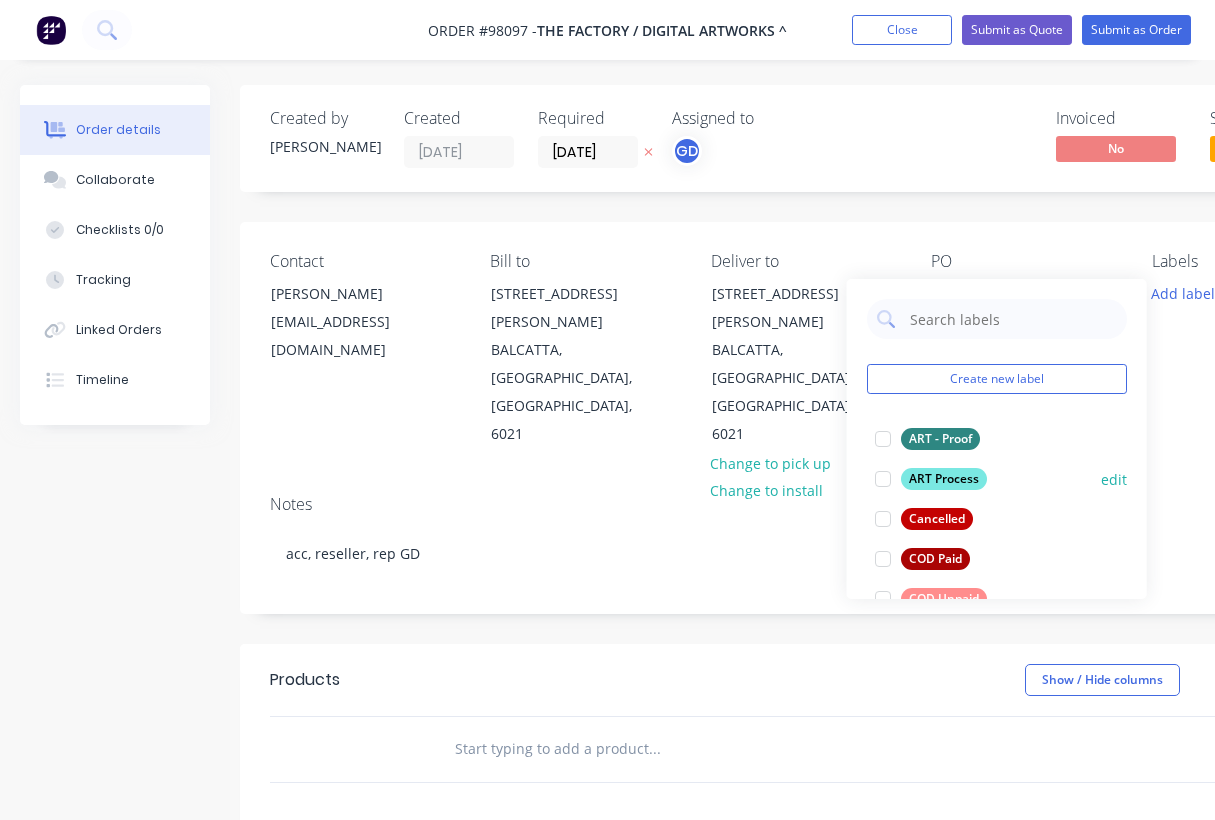 scroll, scrollTop: 17, scrollLeft: 0, axis: vertical 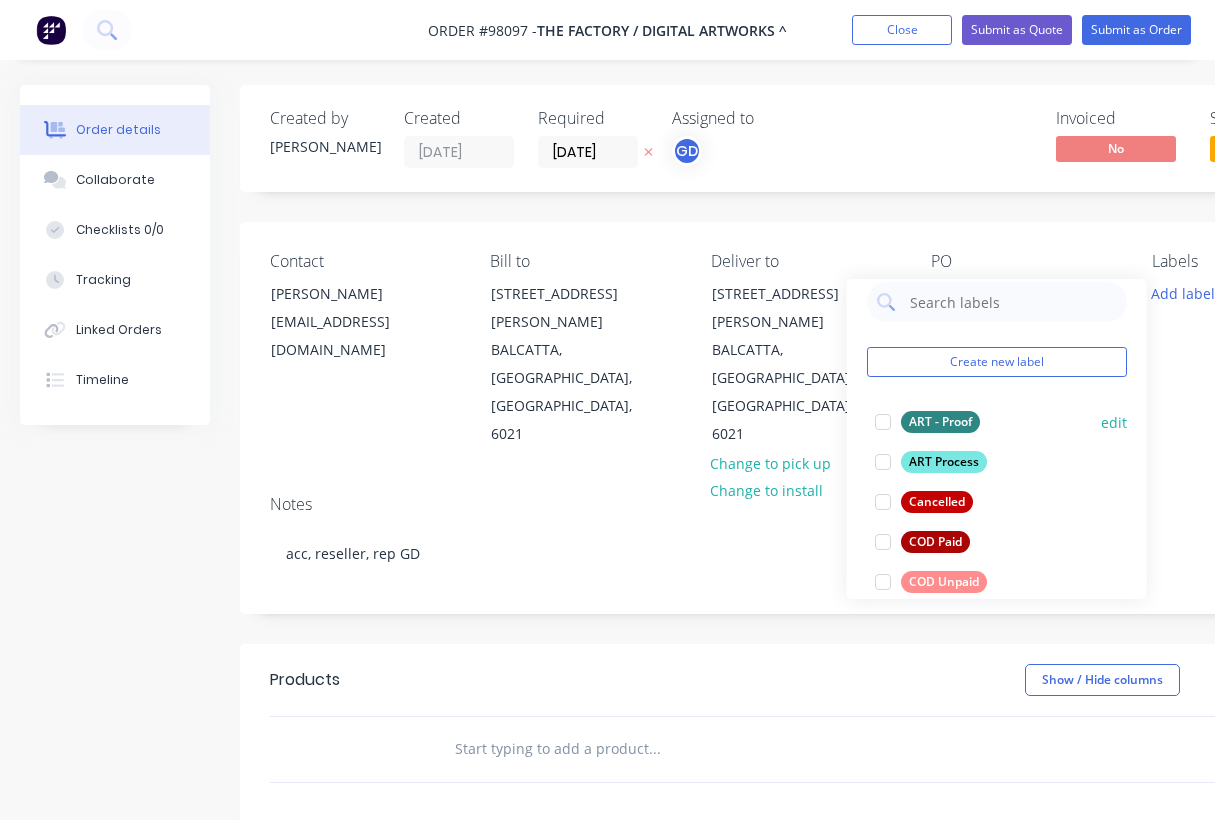 click at bounding box center [883, 422] 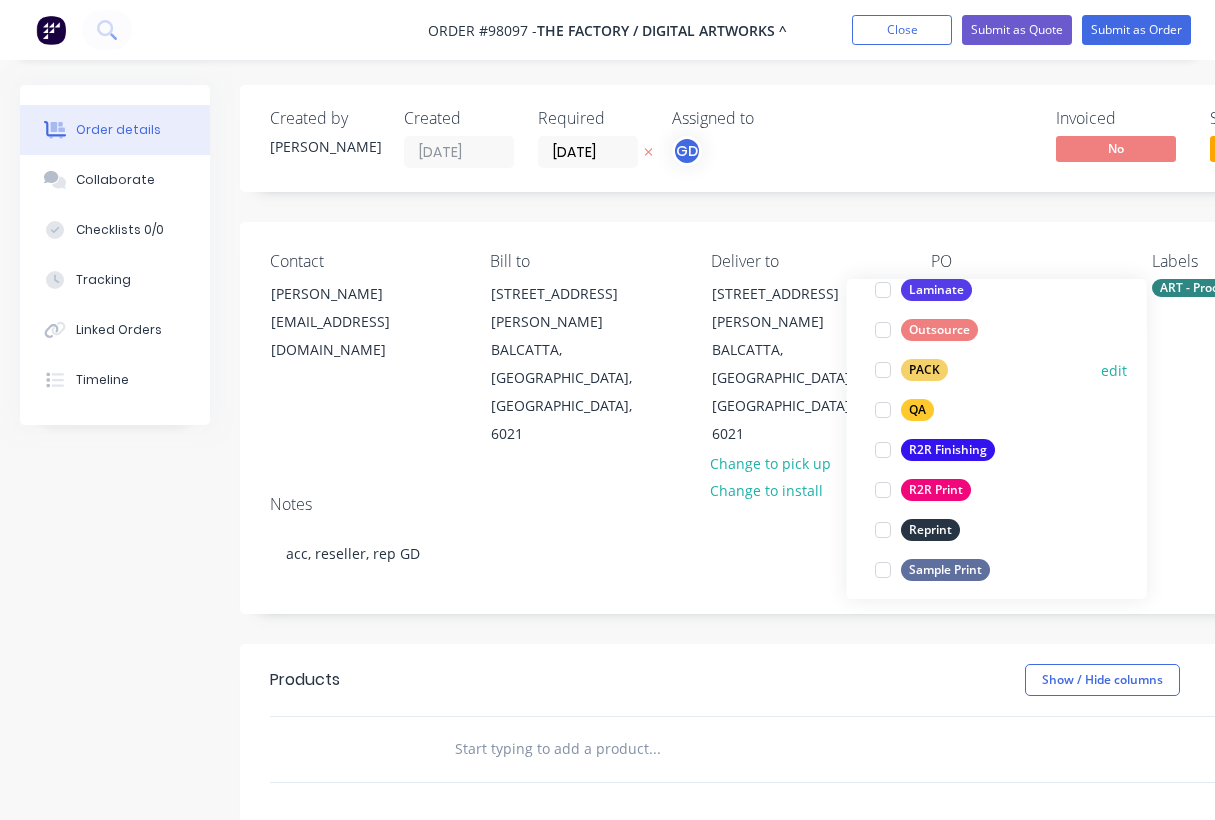 scroll, scrollTop: 729, scrollLeft: 0, axis: vertical 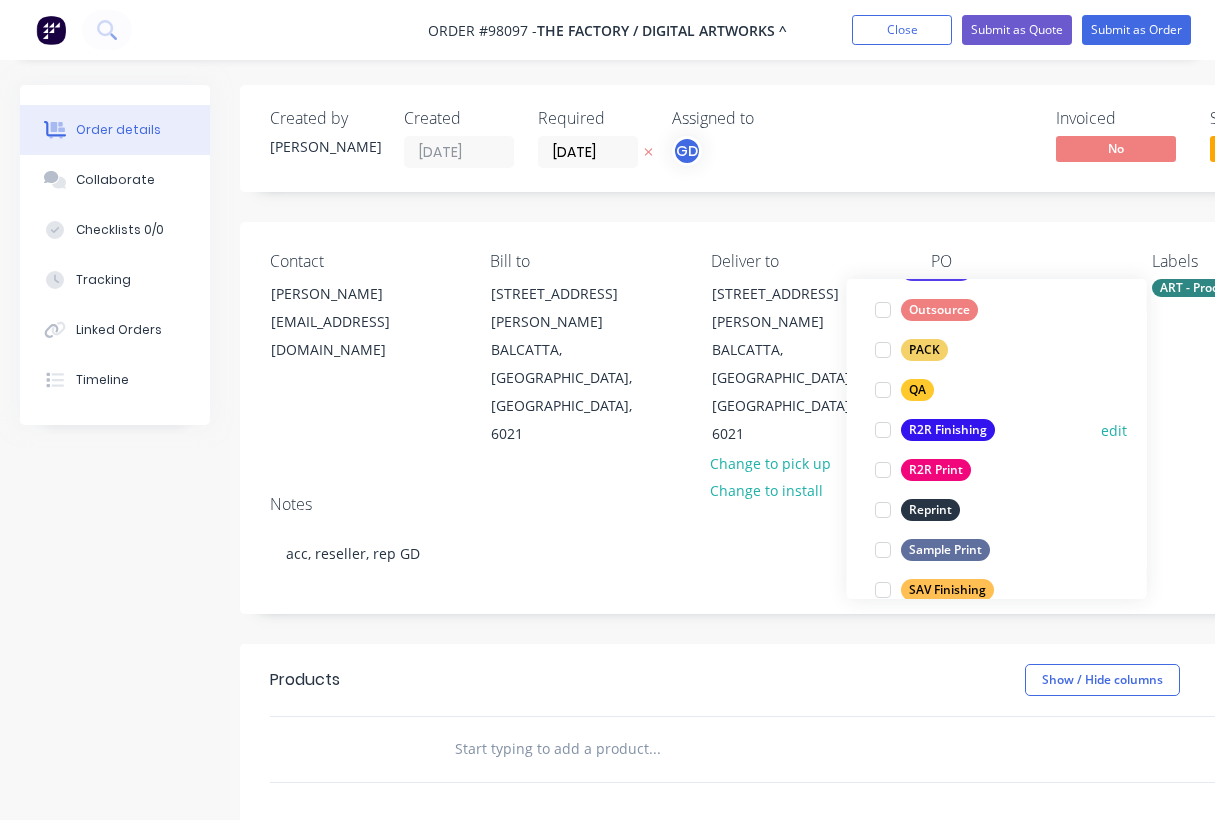 click on "R2R Finishing" at bounding box center (948, 430) 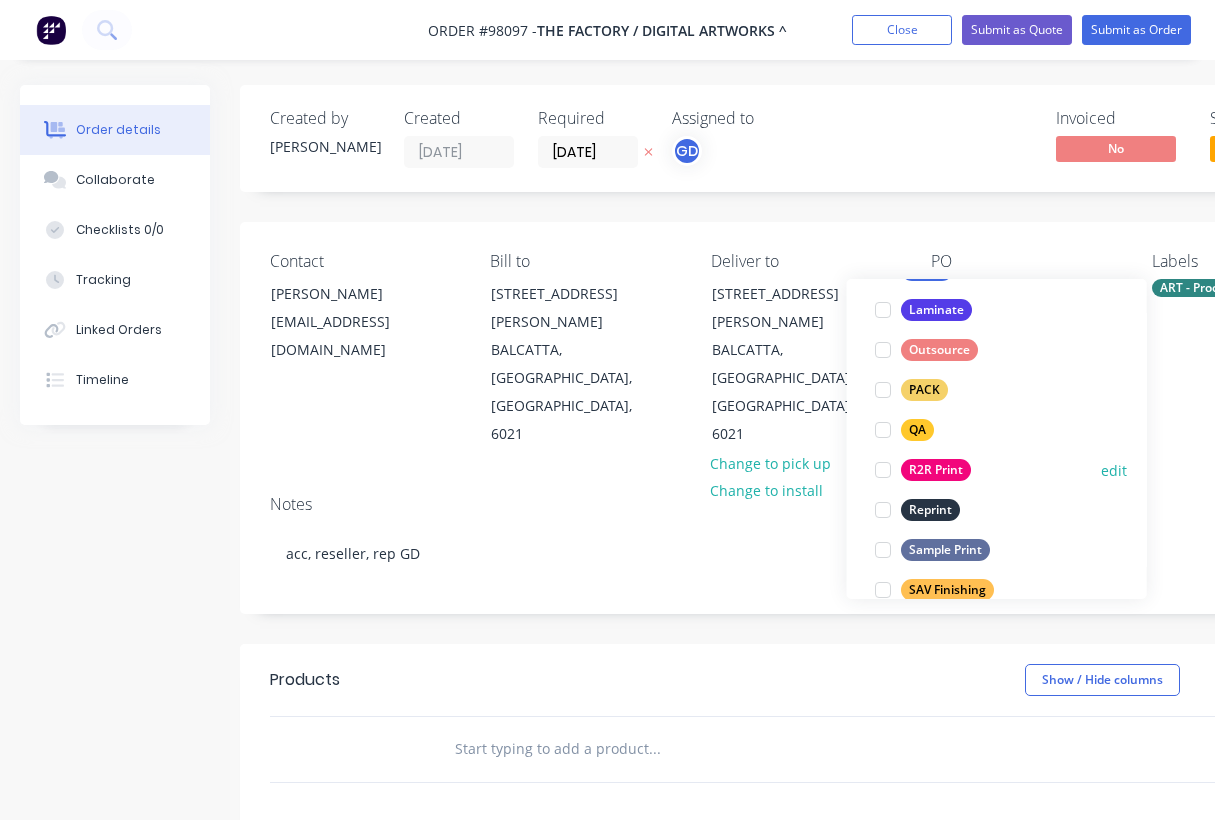 click on "R2R Print" at bounding box center [936, 470] 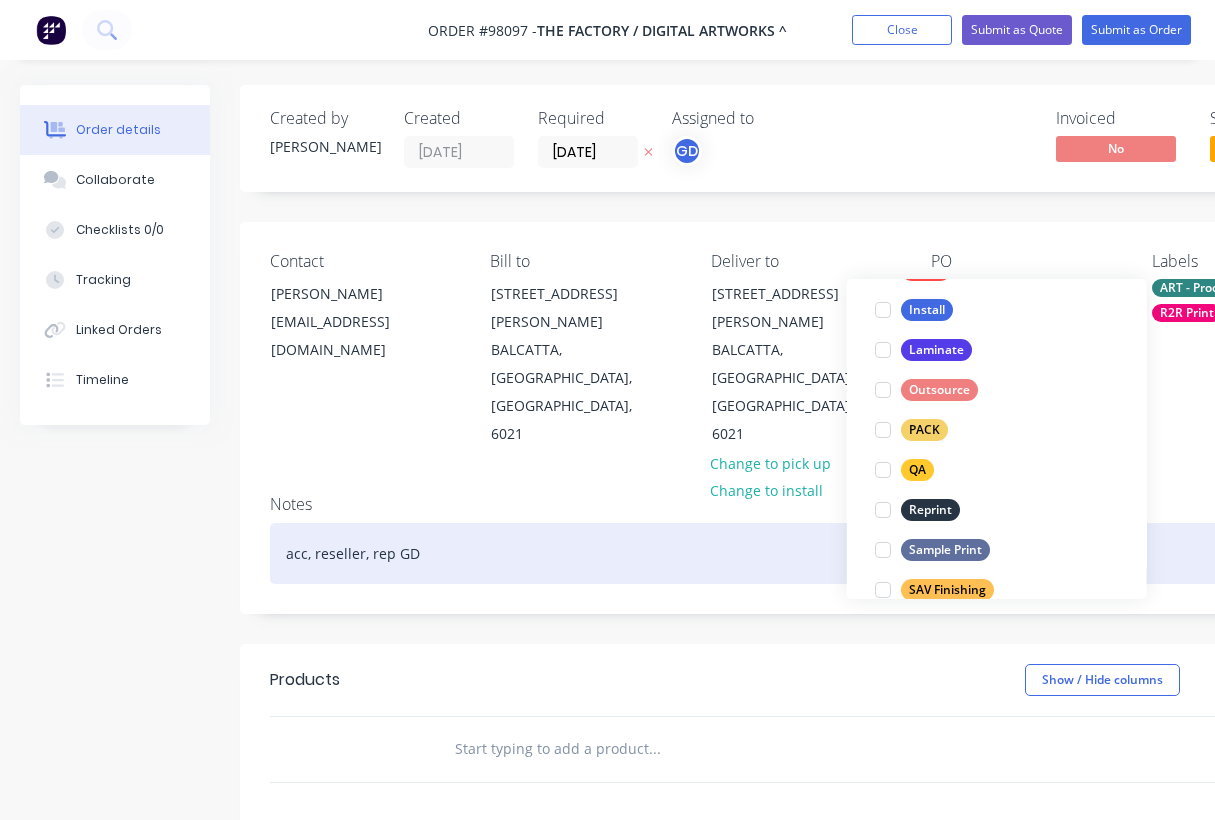 click on "acc, reseller, rep GD" at bounding box center (805, 553) 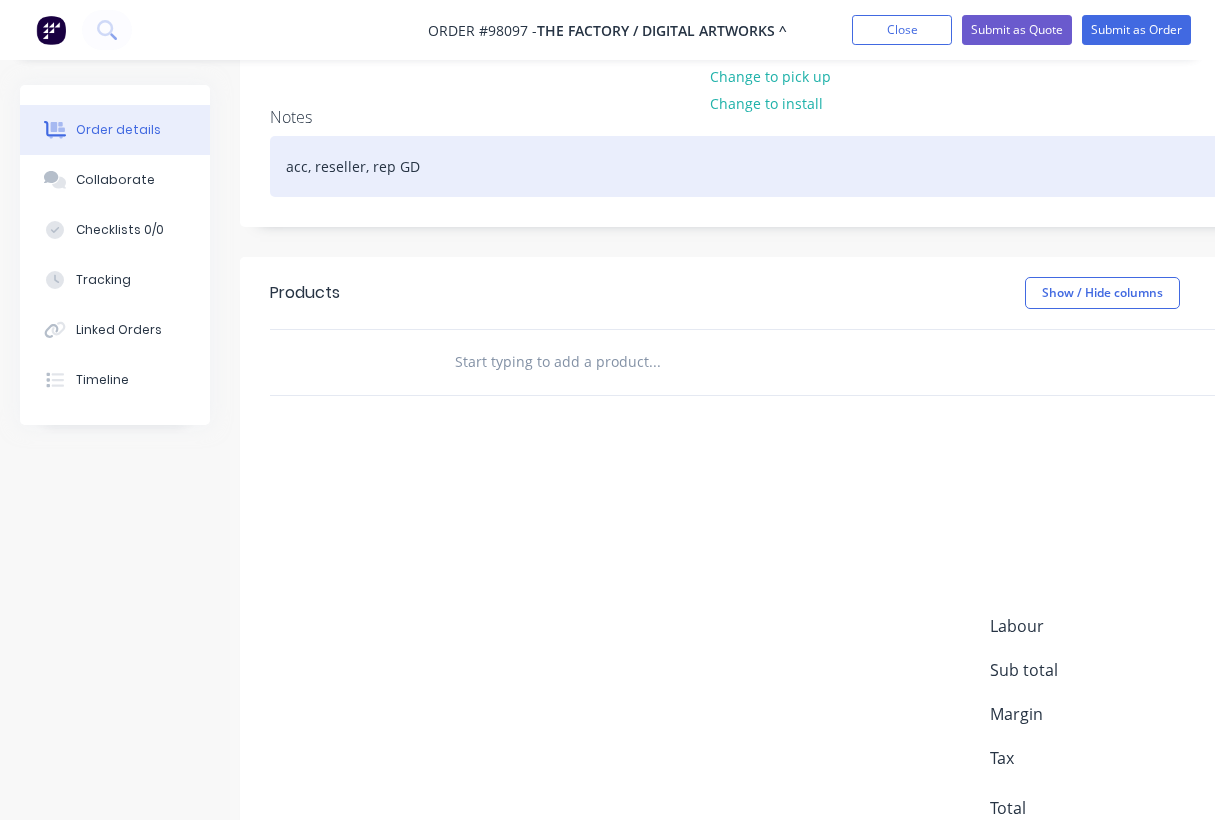 scroll, scrollTop: 388, scrollLeft: 0, axis: vertical 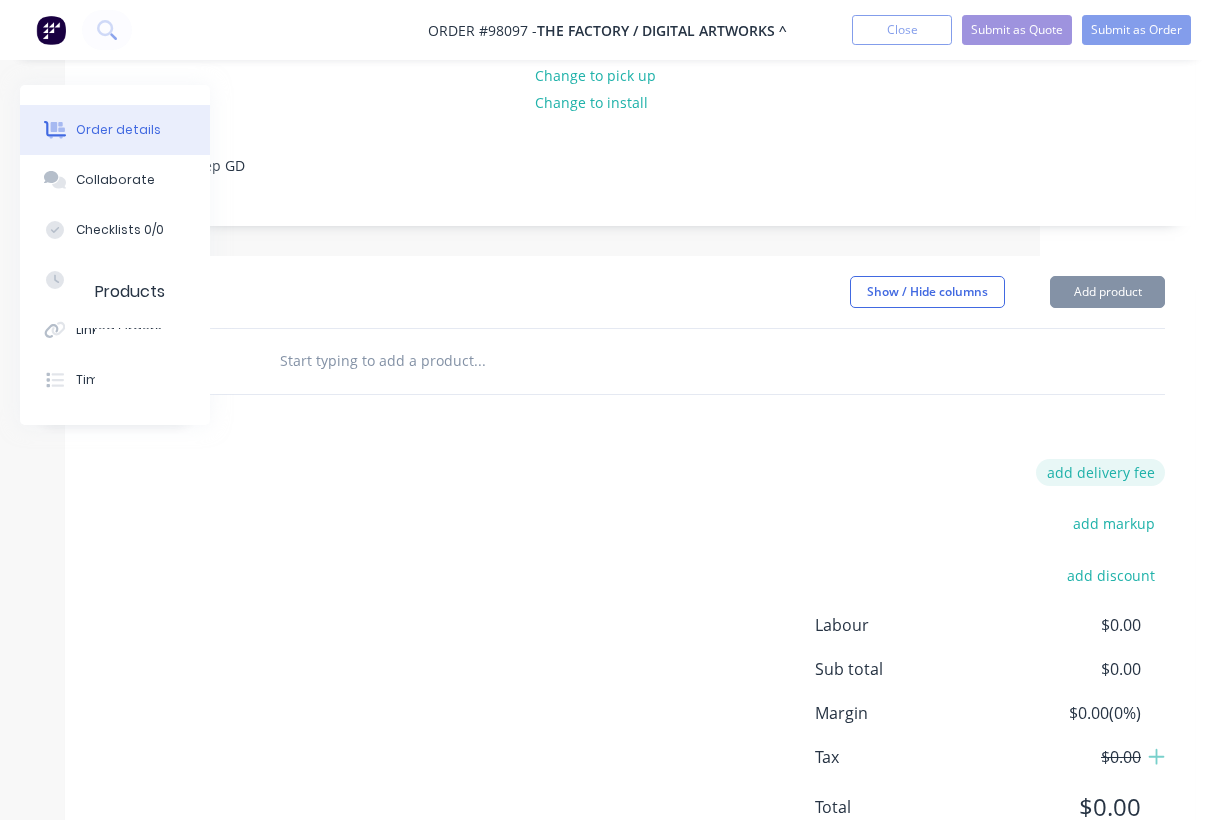 click on "add delivery fee" at bounding box center [1100, 472] 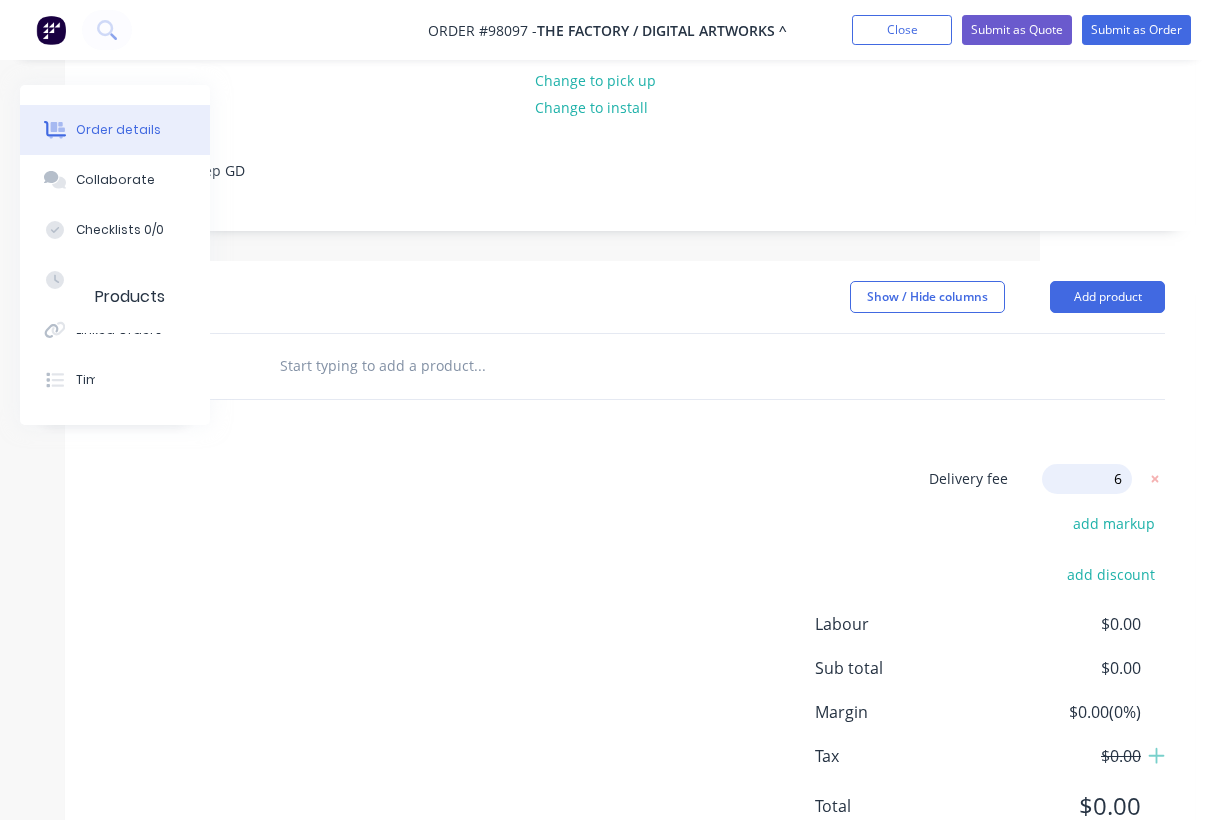 type on "60" 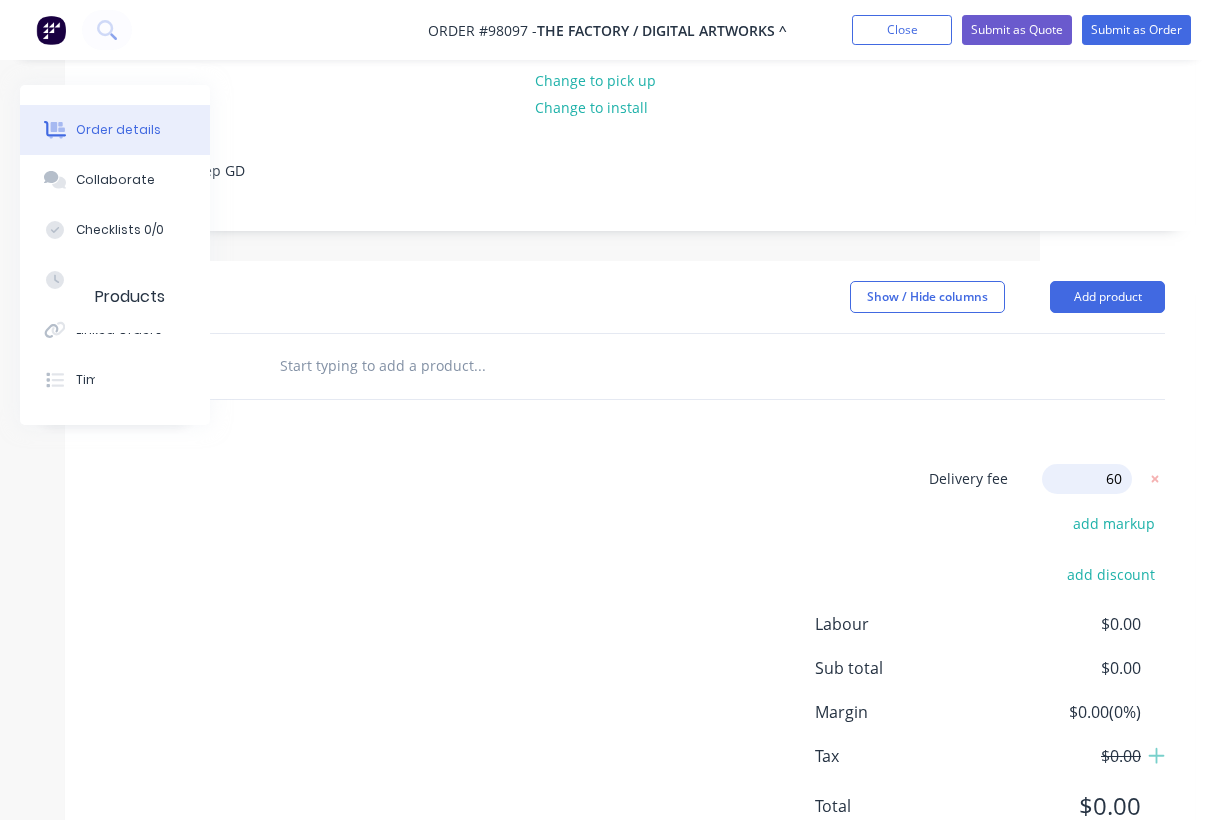 click on "Delivery fee Delivery fee Delivery fee name (Optional) 60 60 $0 add markup add discount Labour $0.00 Sub total $0.00 Margin $0.00  ( 0 %) Tax $0.00 Total $0.00" at bounding box center (630, 654) 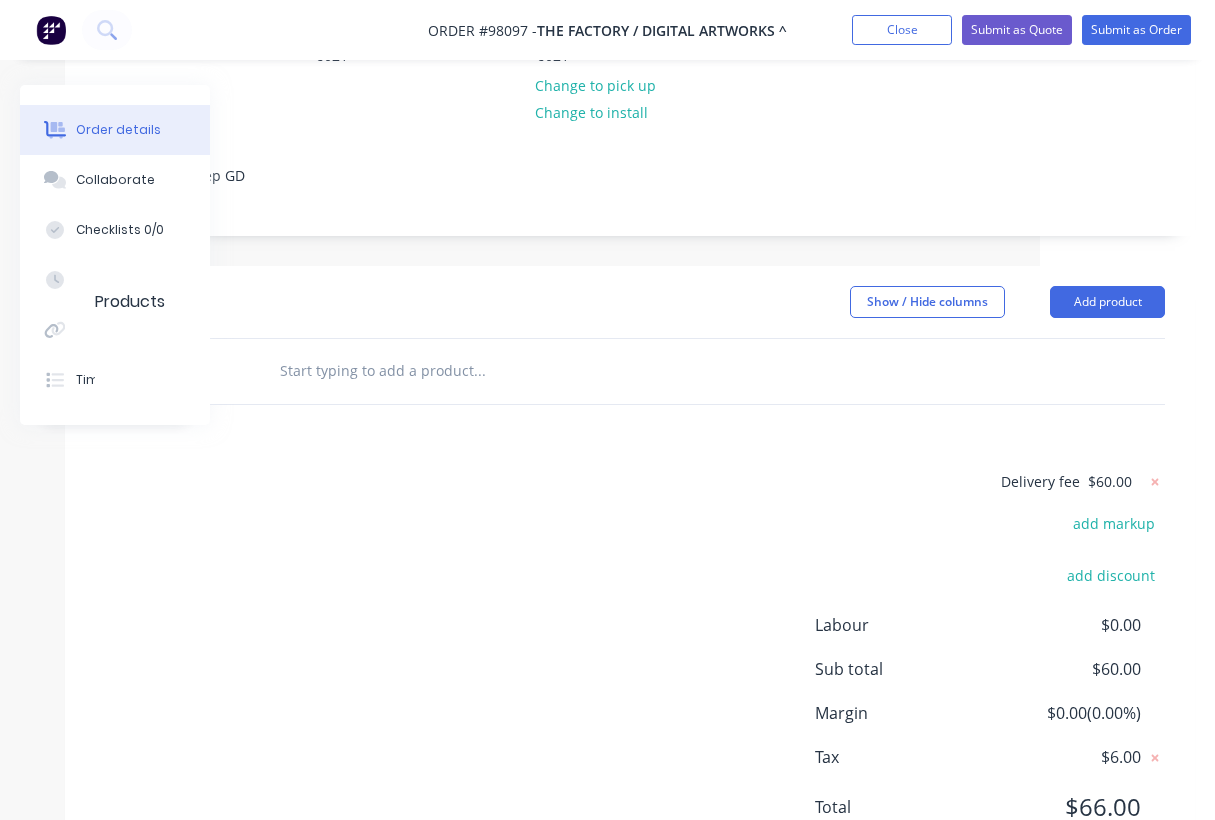 scroll, scrollTop: 378, scrollLeft: 0, axis: vertical 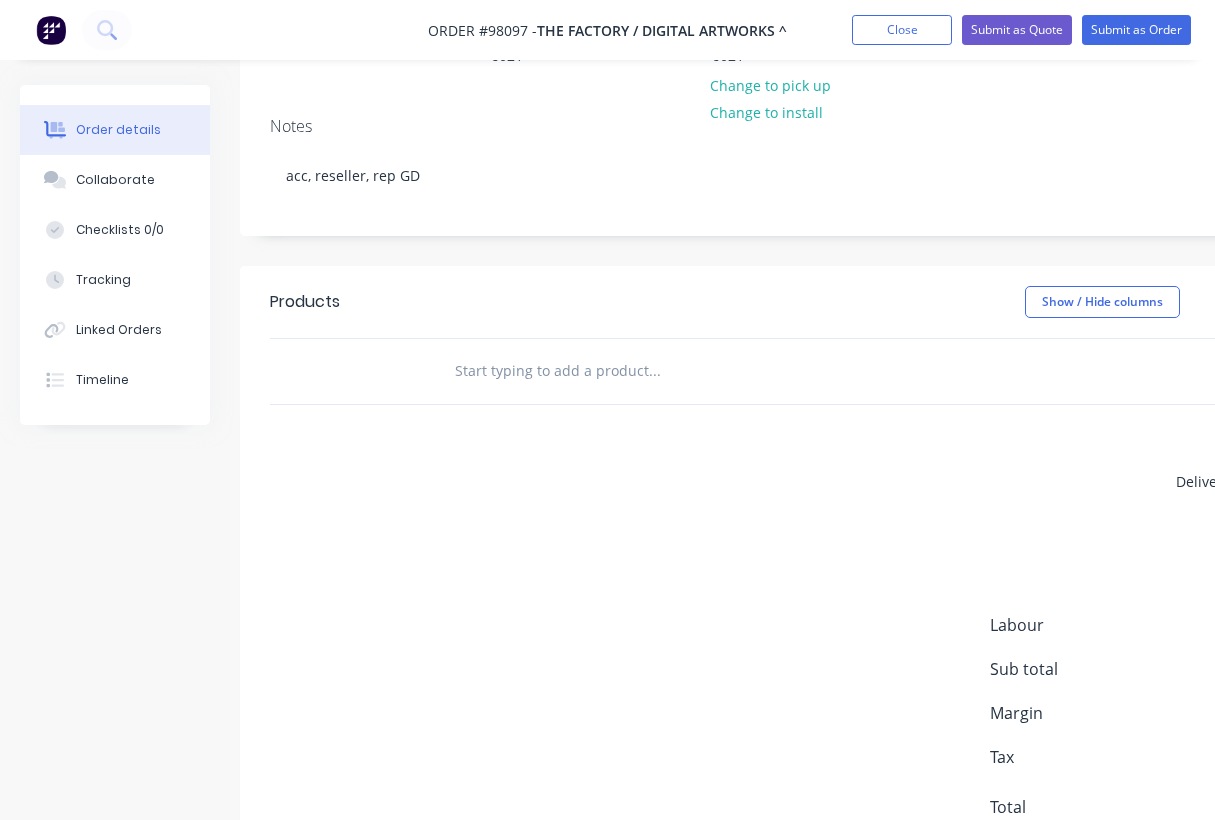 click at bounding box center [654, 371] 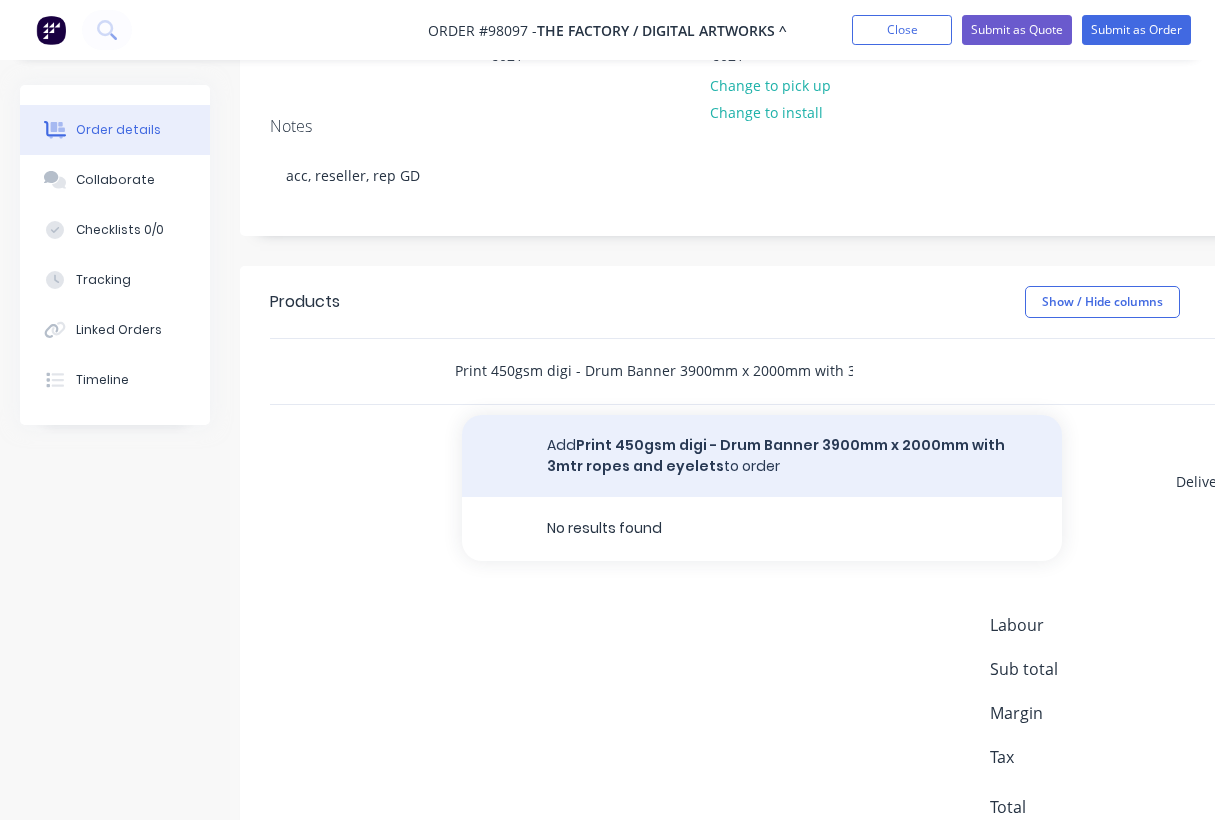 type on "Print 450gsm digi - Drum Banner 3900mm x 2000mm with 3mtr ropes and eyelets" 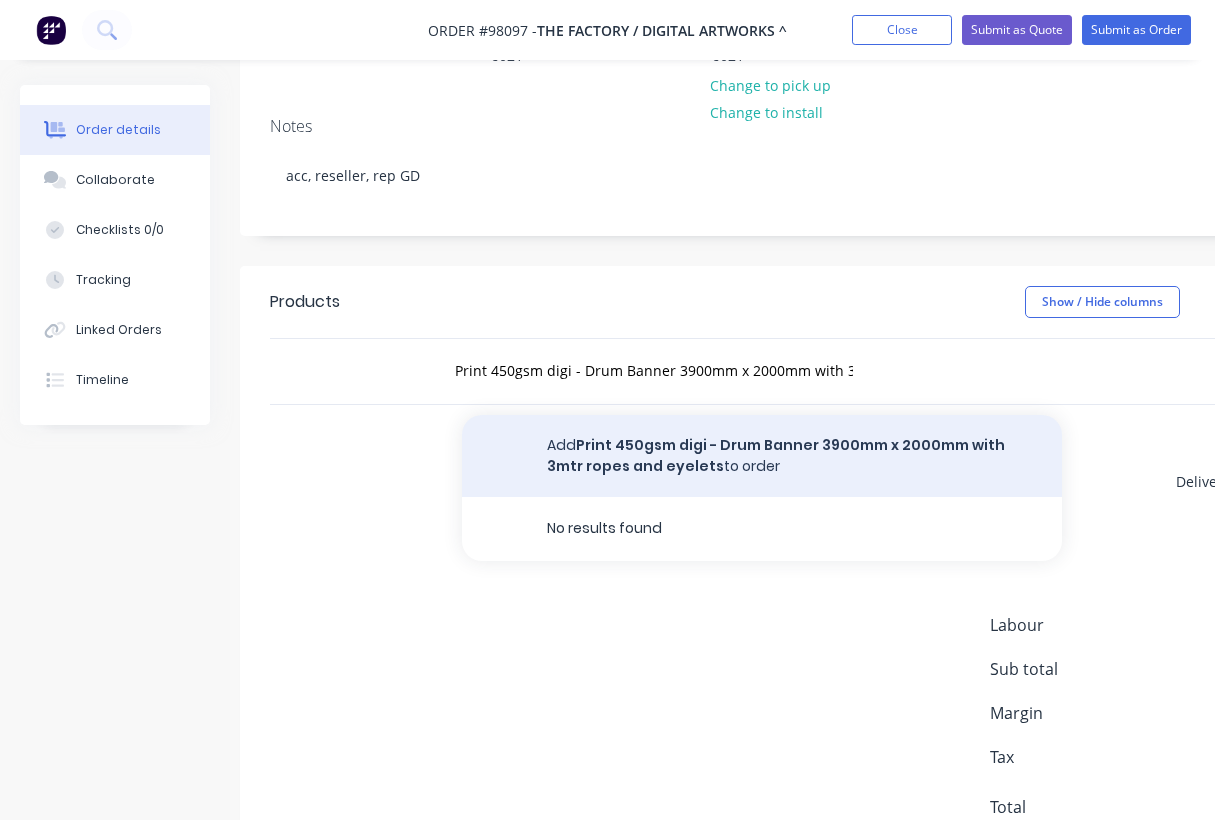 click on "Add  Print 450gsm digi - Drum Banner 3900mm x 2000mm with 3mtr ropes and eyelets  to order" at bounding box center (762, 456) 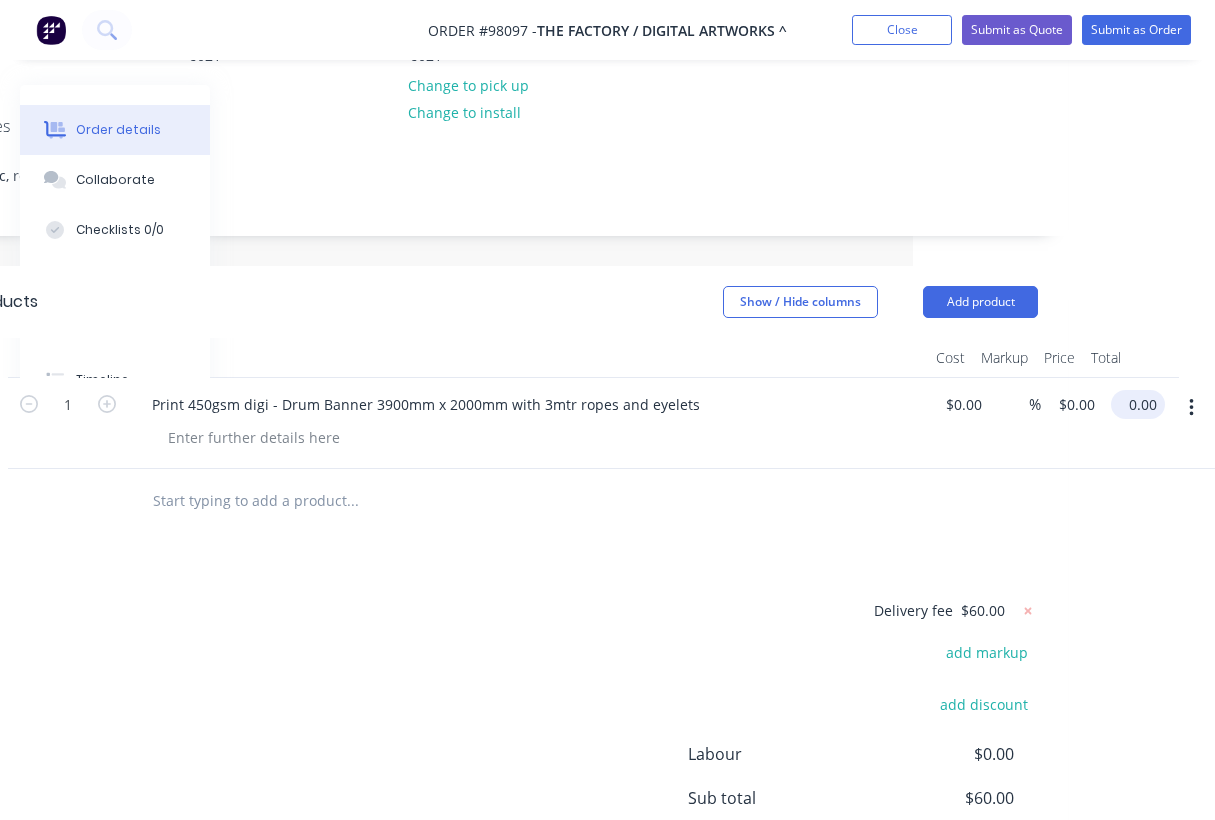 click on "0.00" at bounding box center (1142, 404) 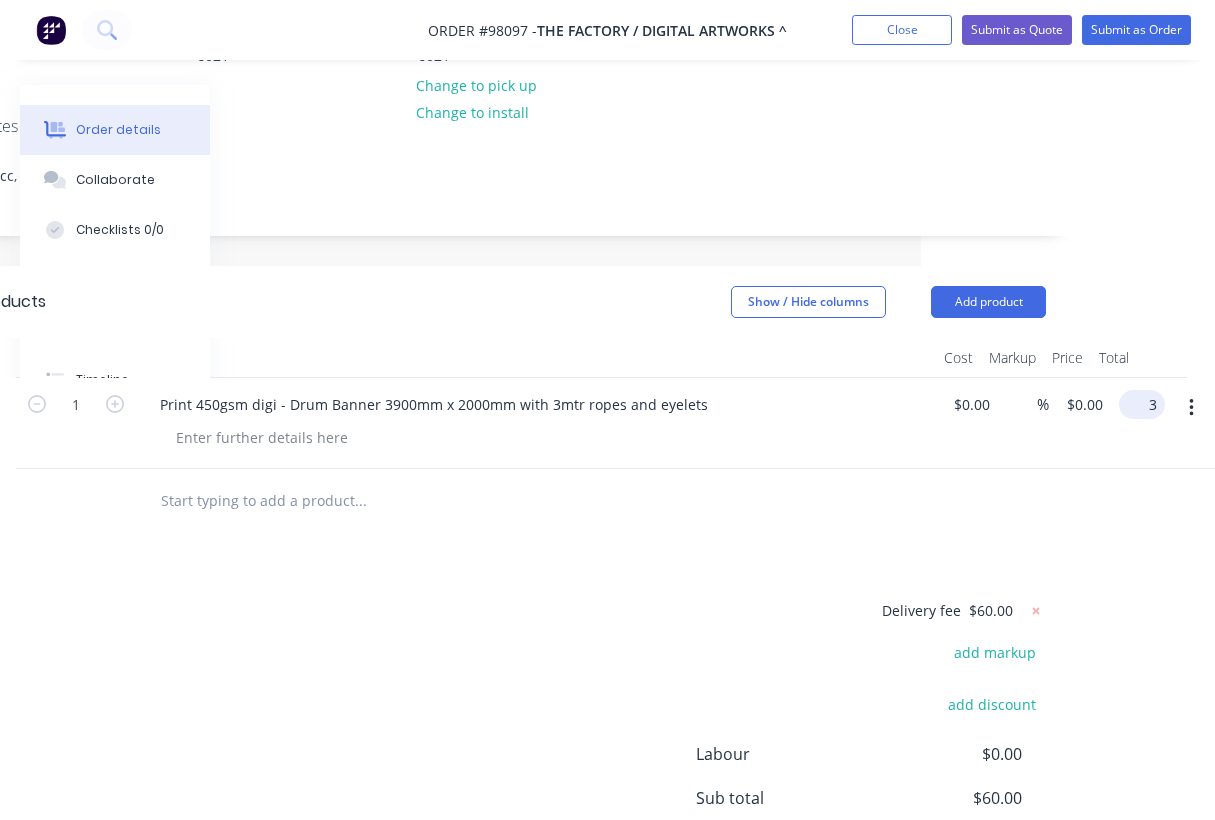 scroll, scrollTop: 378, scrollLeft: 279, axis: both 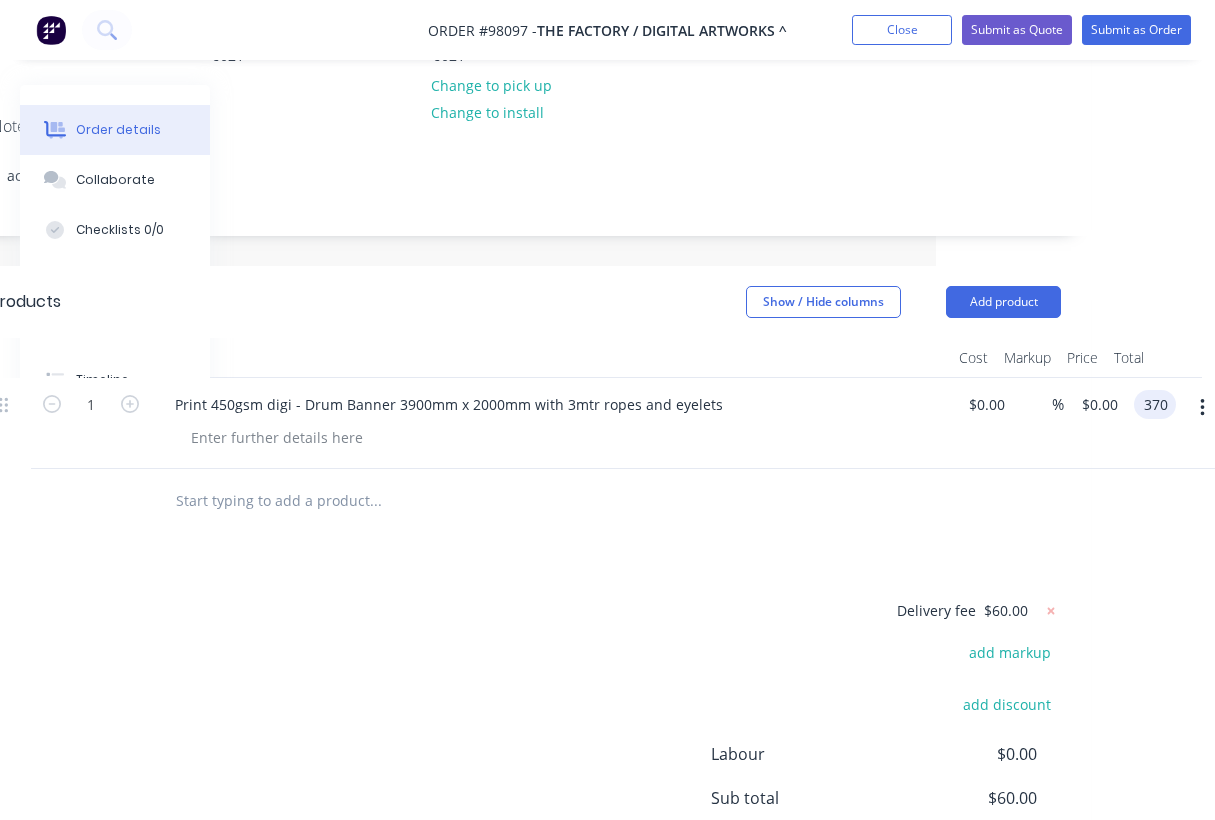 type on "$370.00" 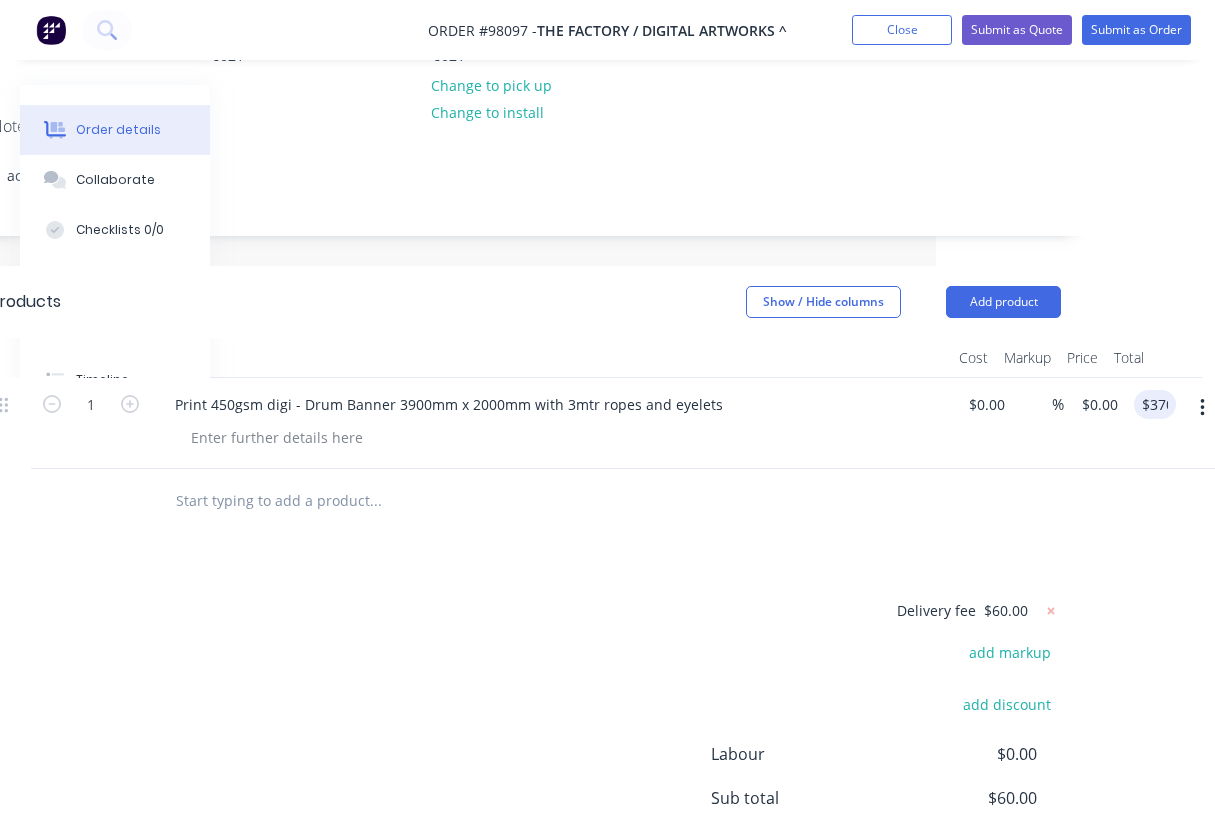 type on "$370.00" 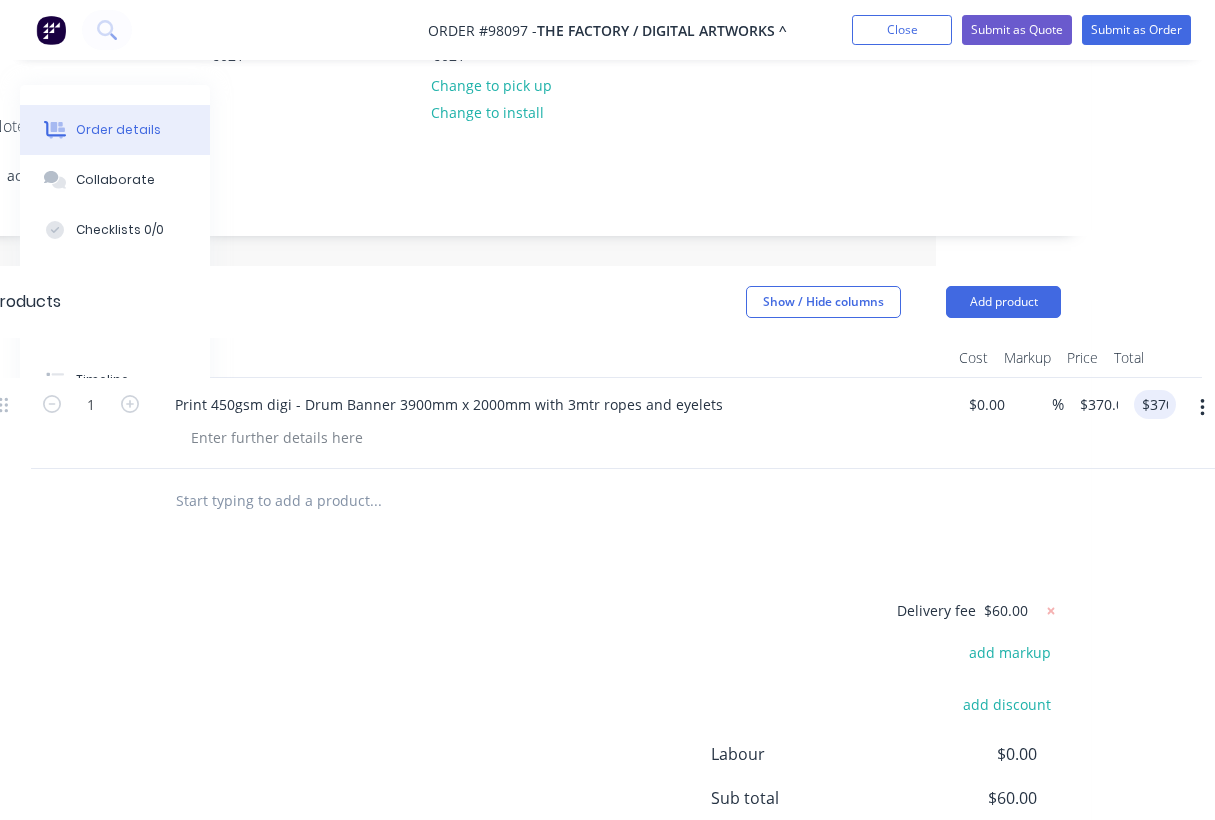 click on "Products Show / Hide columns Add product     Qty Cost Markup Price Total 1 Print 450gsm digi - Drum Banner 3900mm x 2000mm with 3mtr ropes and eyelets $0.00 $0.00 % $370.00 $0.00 $370.00 370   Delivery fee $60.00 add markup add discount Labour $0.00 Sub total $60.00 Margin $0.00  ( 0.00 %) Tax $6.00 Total $66.00" at bounding box center (526, 635) 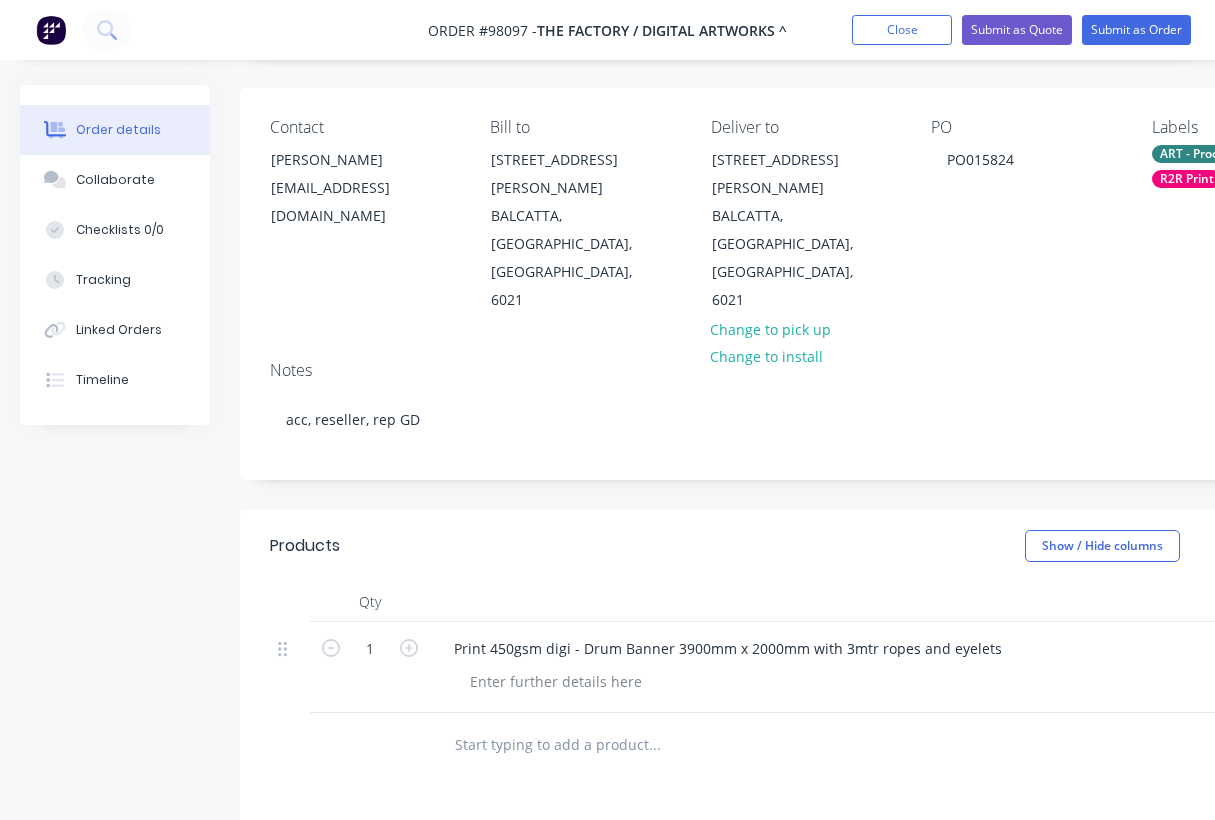 scroll, scrollTop: 0, scrollLeft: 0, axis: both 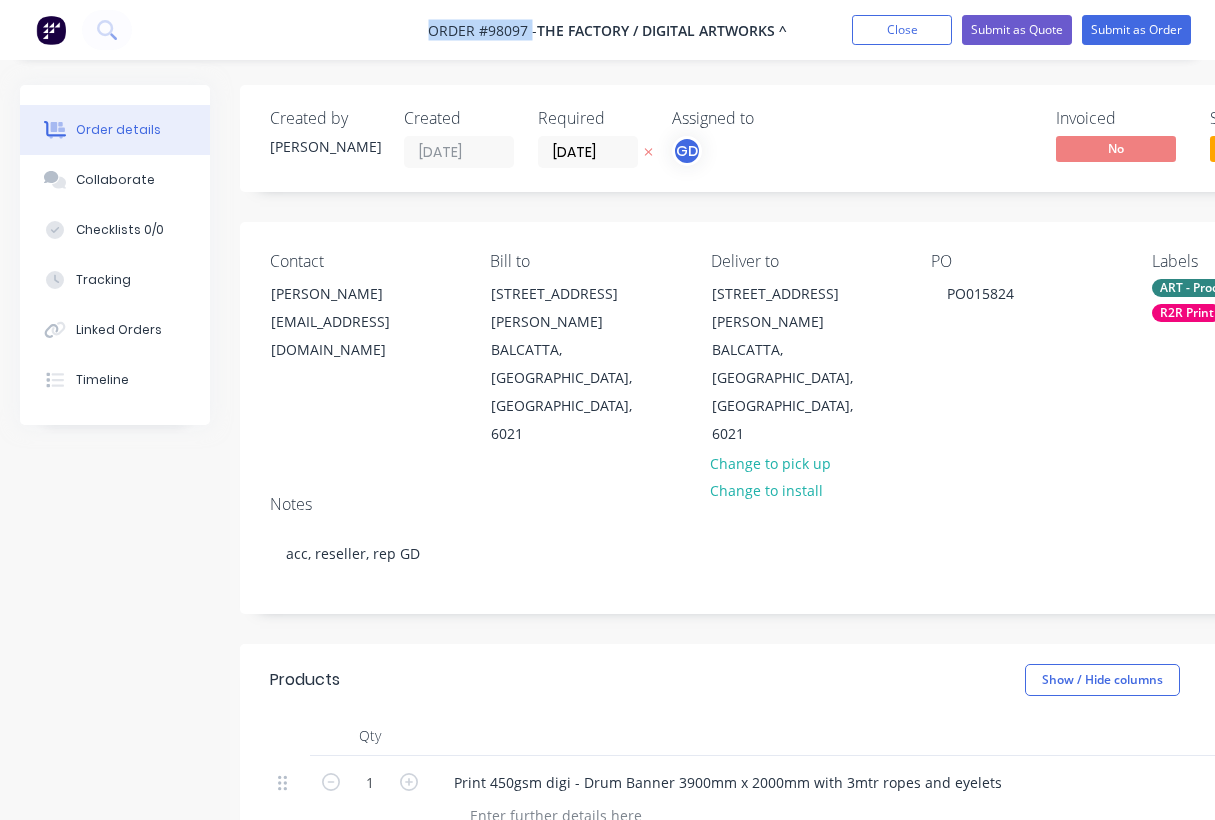 drag, startPoint x: 411, startPoint y: 25, endPoint x: 530, endPoint y: 38, distance: 119.70798 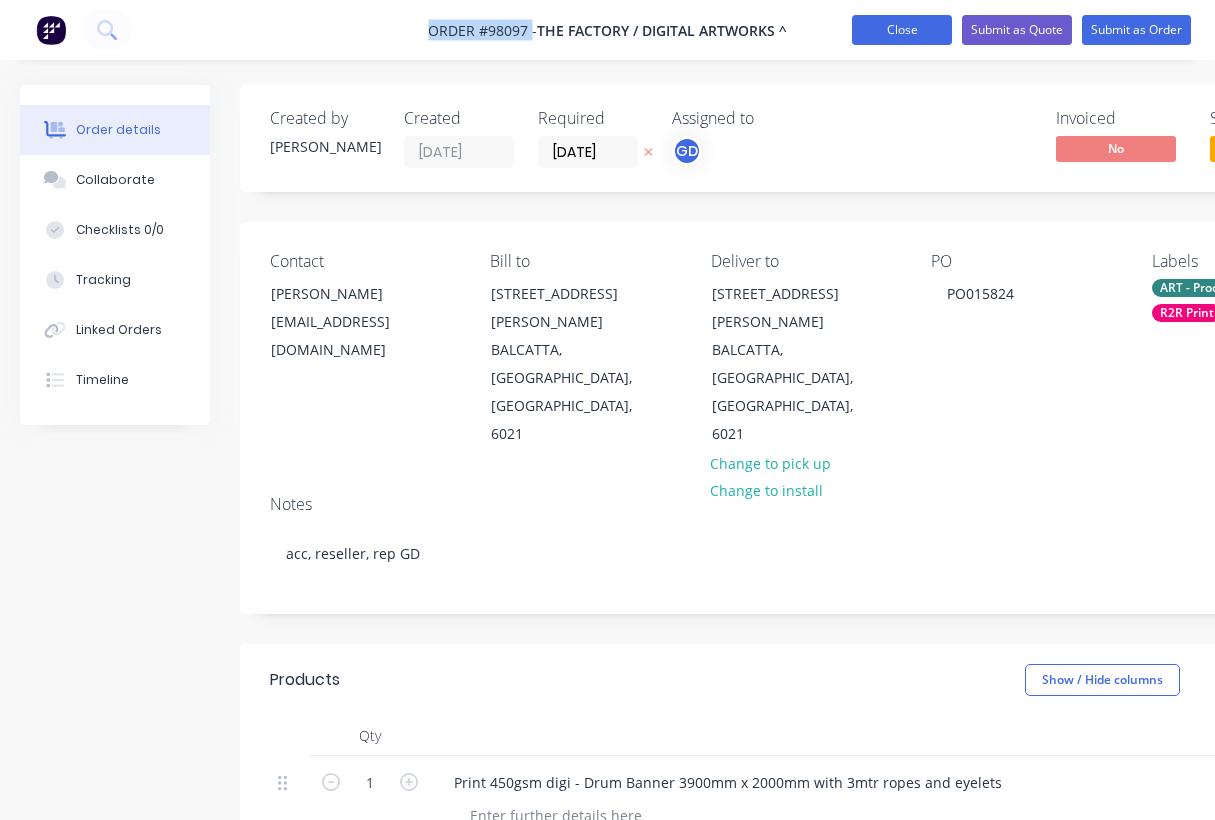 click on "Close" at bounding box center (902, 30) 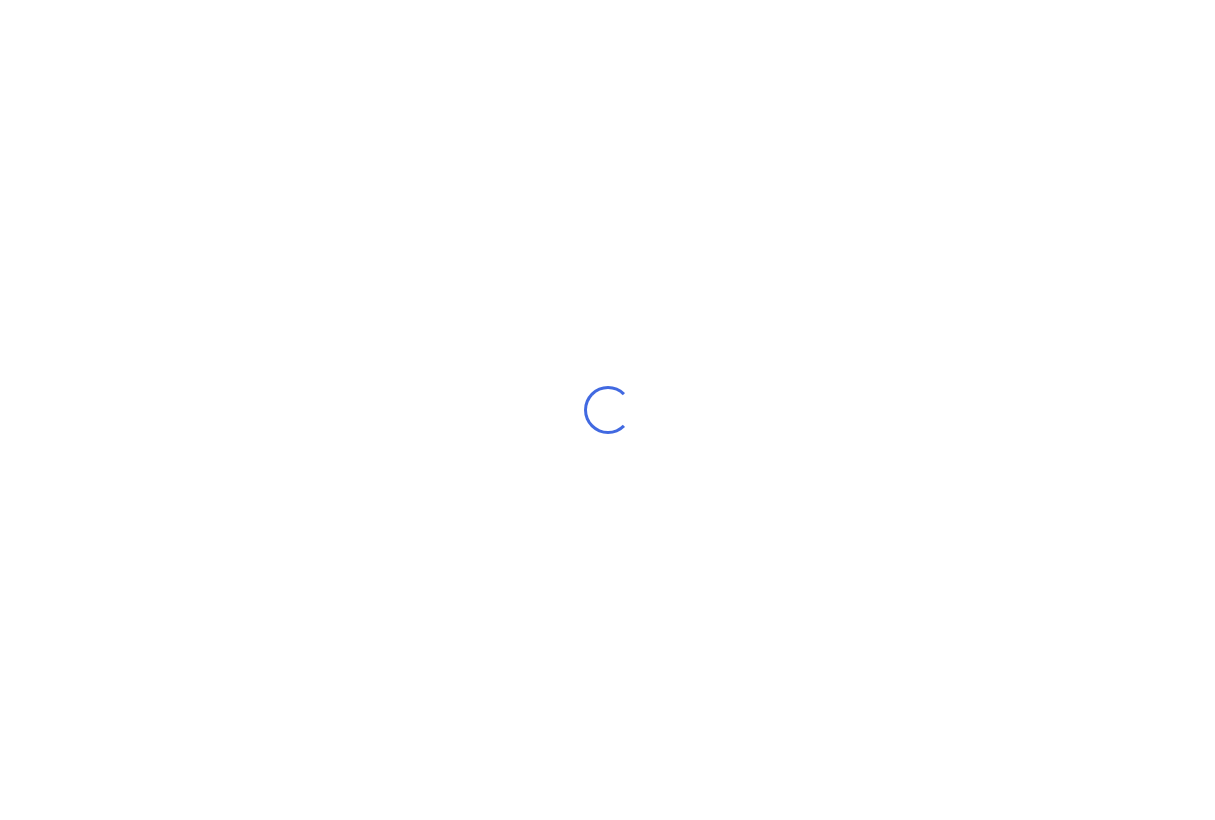 scroll, scrollTop: 0, scrollLeft: 0, axis: both 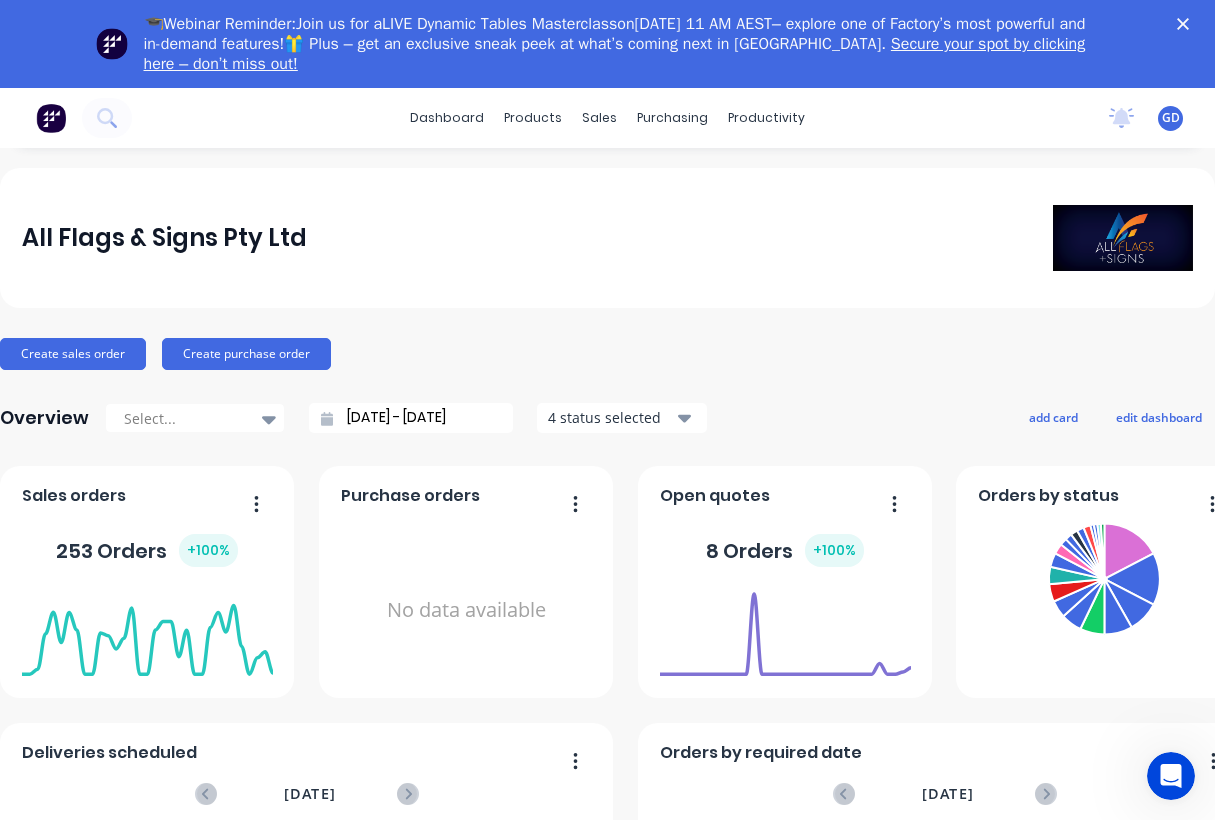 click 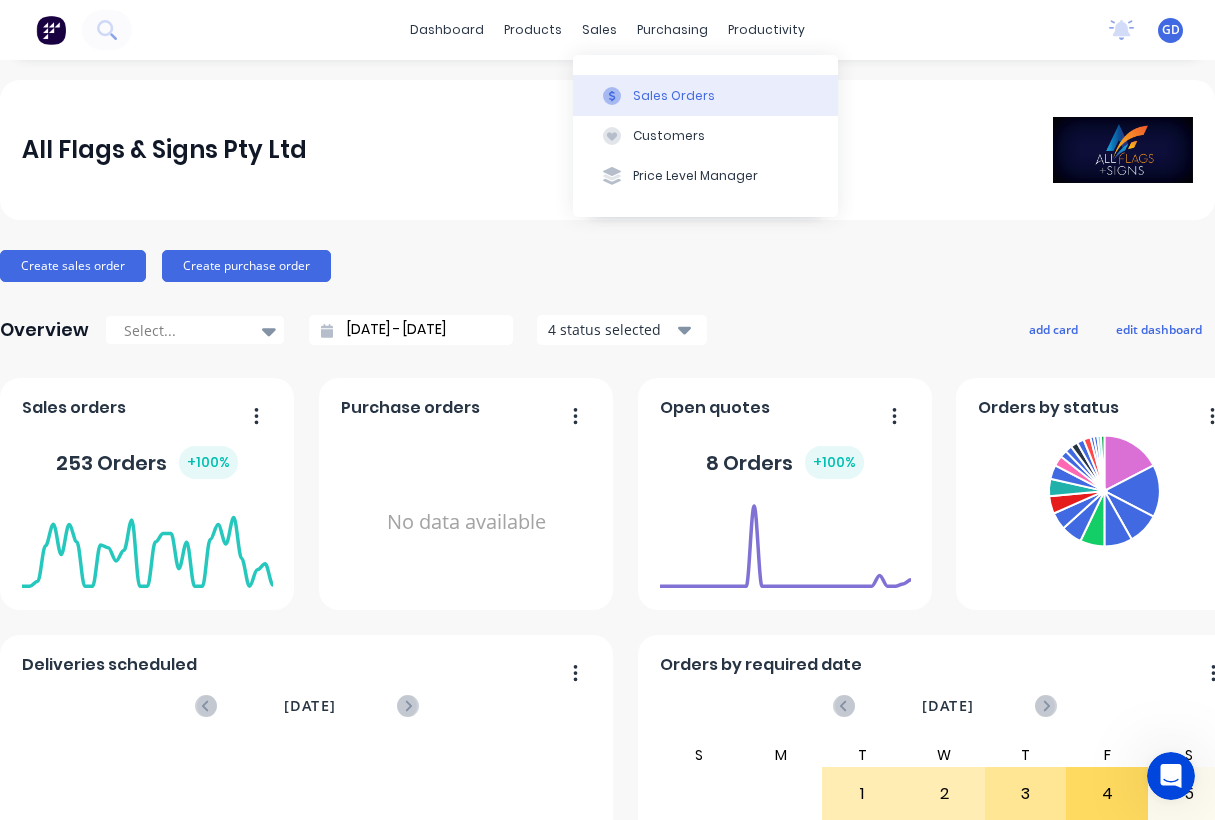click on "Sales Orders" at bounding box center (674, 96) 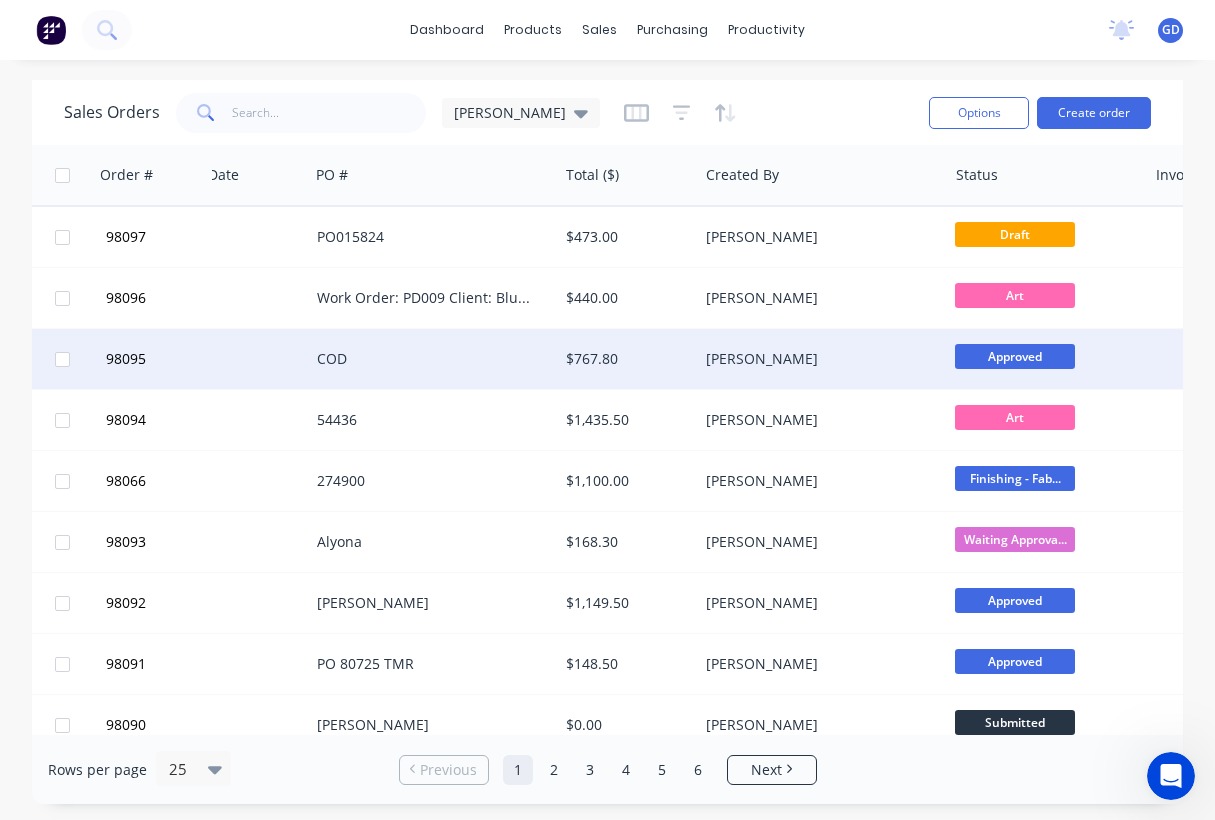 scroll, scrollTop: 0, scrollLeft: 411, axis: horizontal 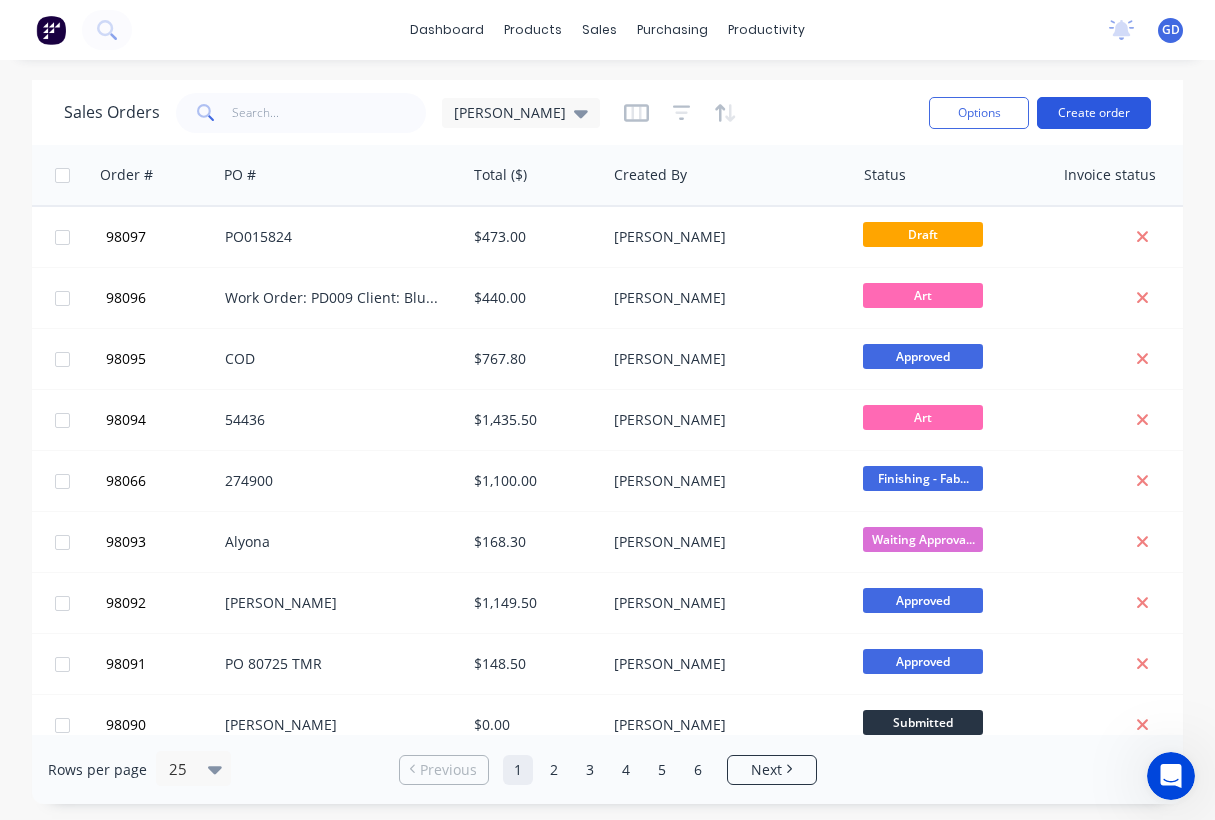 click on "Create order" at bounding box center [1094, 113] 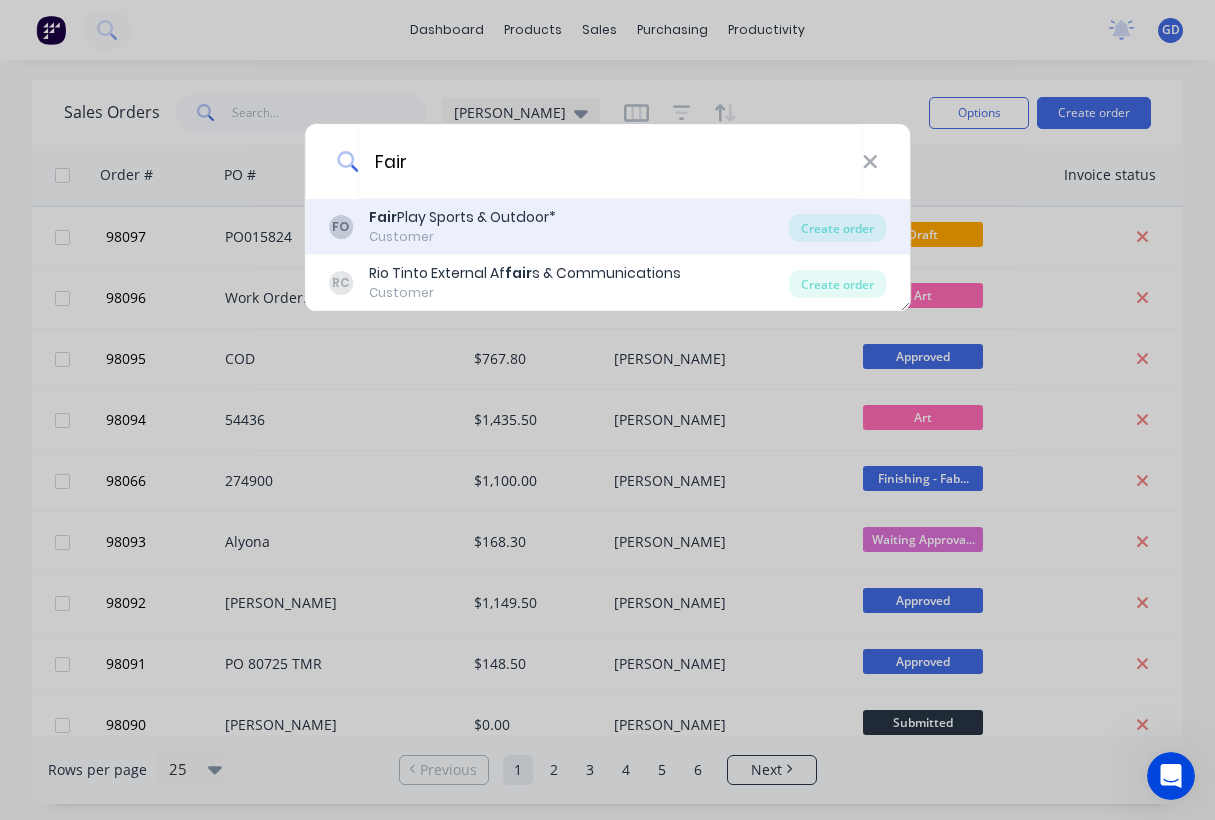 type on "Fair" 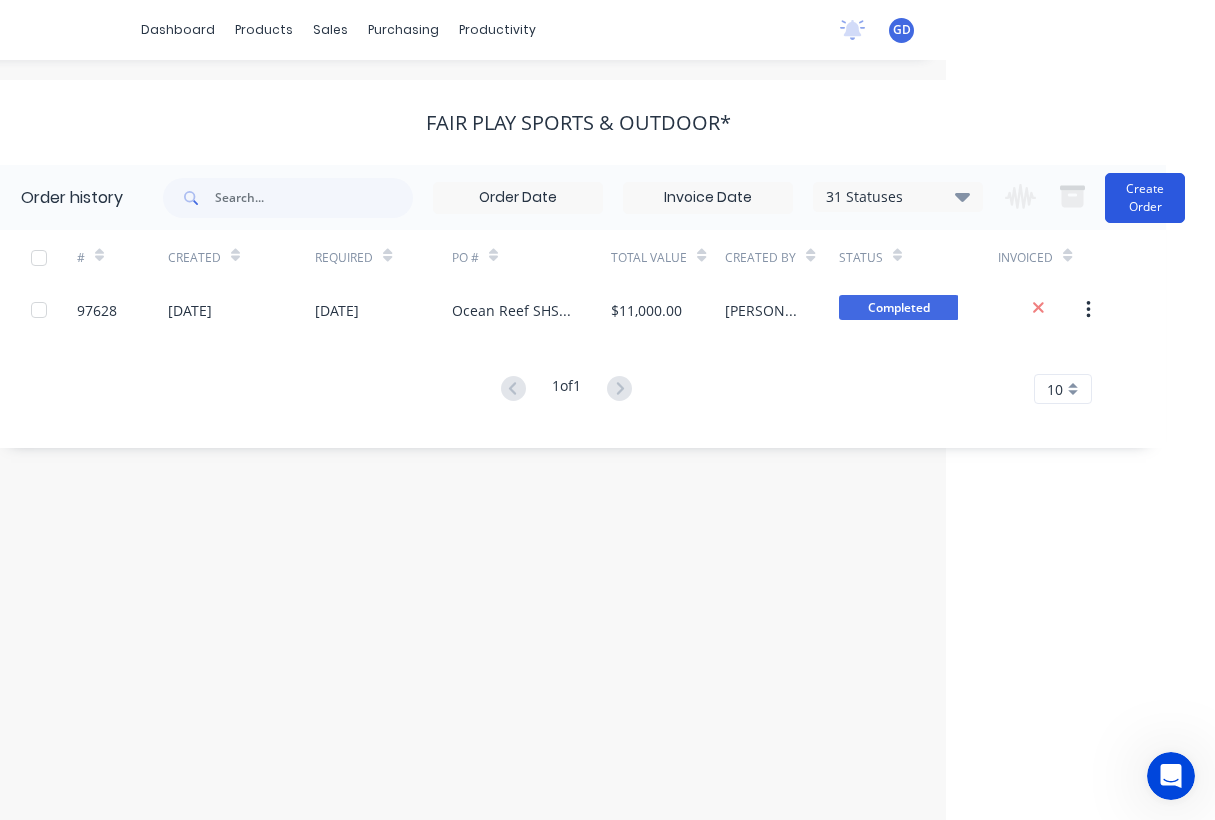 scroll, scrollTop: 0, scrollLeft: 269, axis: horizontal 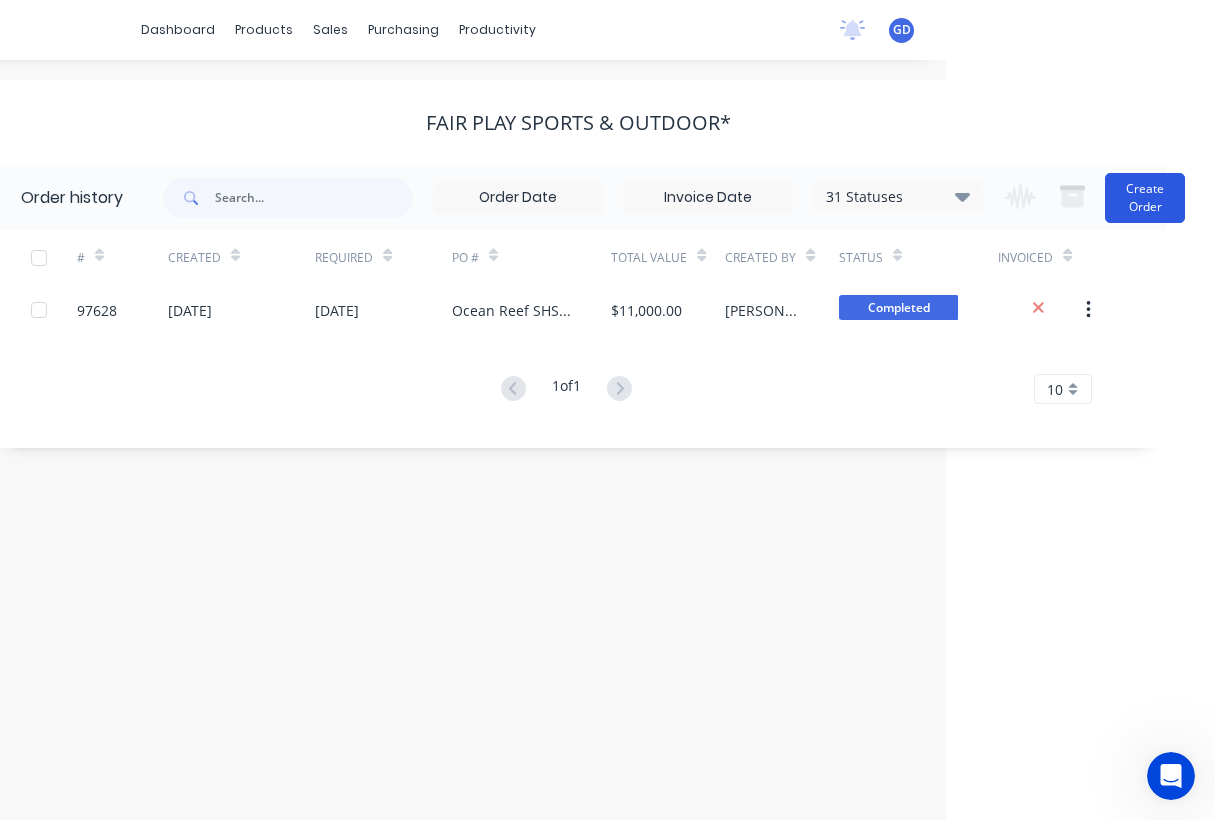 click on "Create Order" at bounding box center [1145, 198] 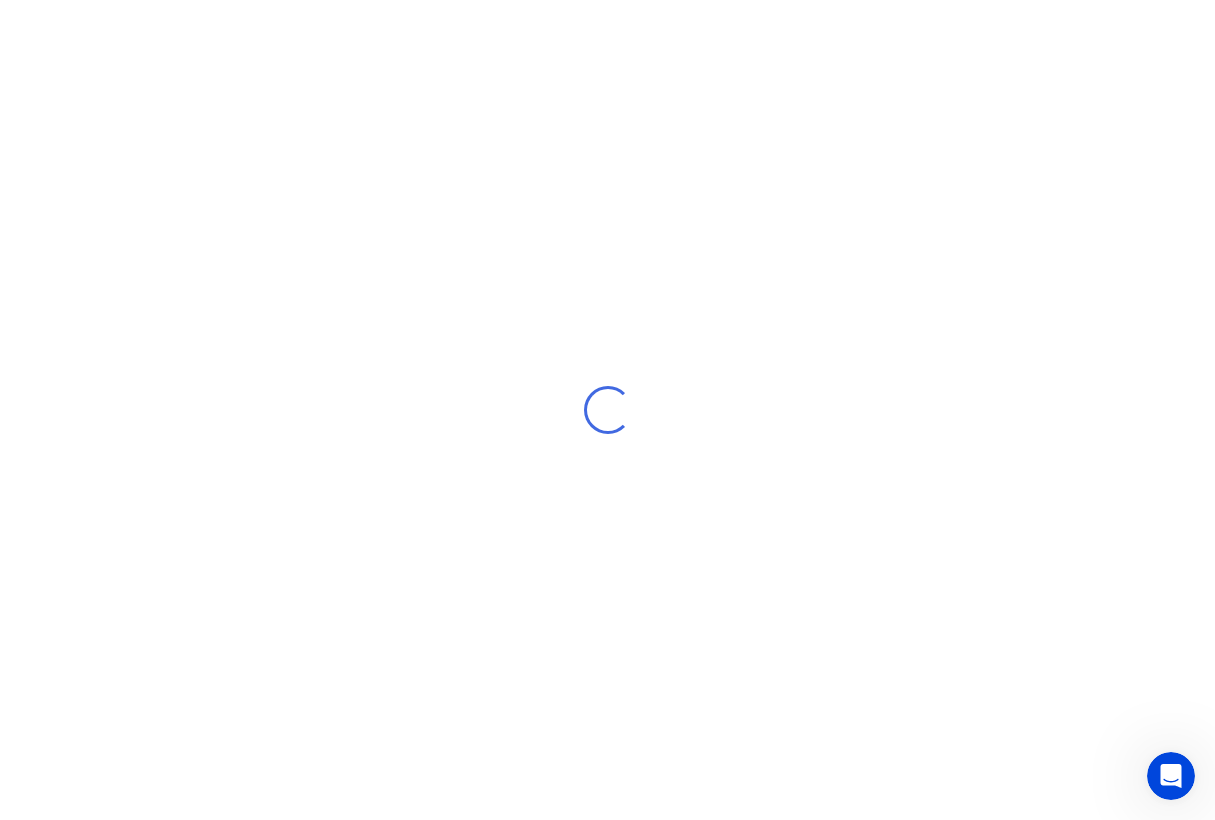 scroll, scrollTop: 0, scrollLeft: 0, axis: both 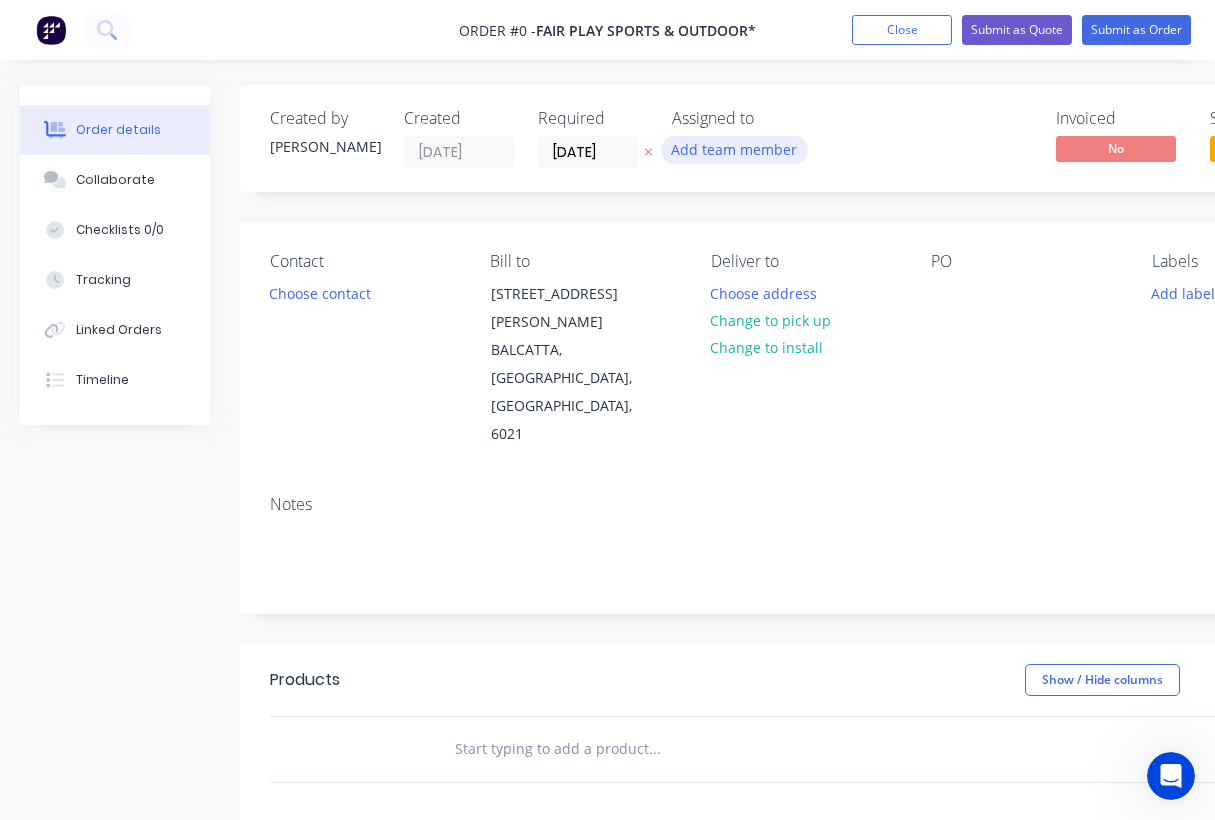 click on "Add team member" at bounding box center [734, 149] 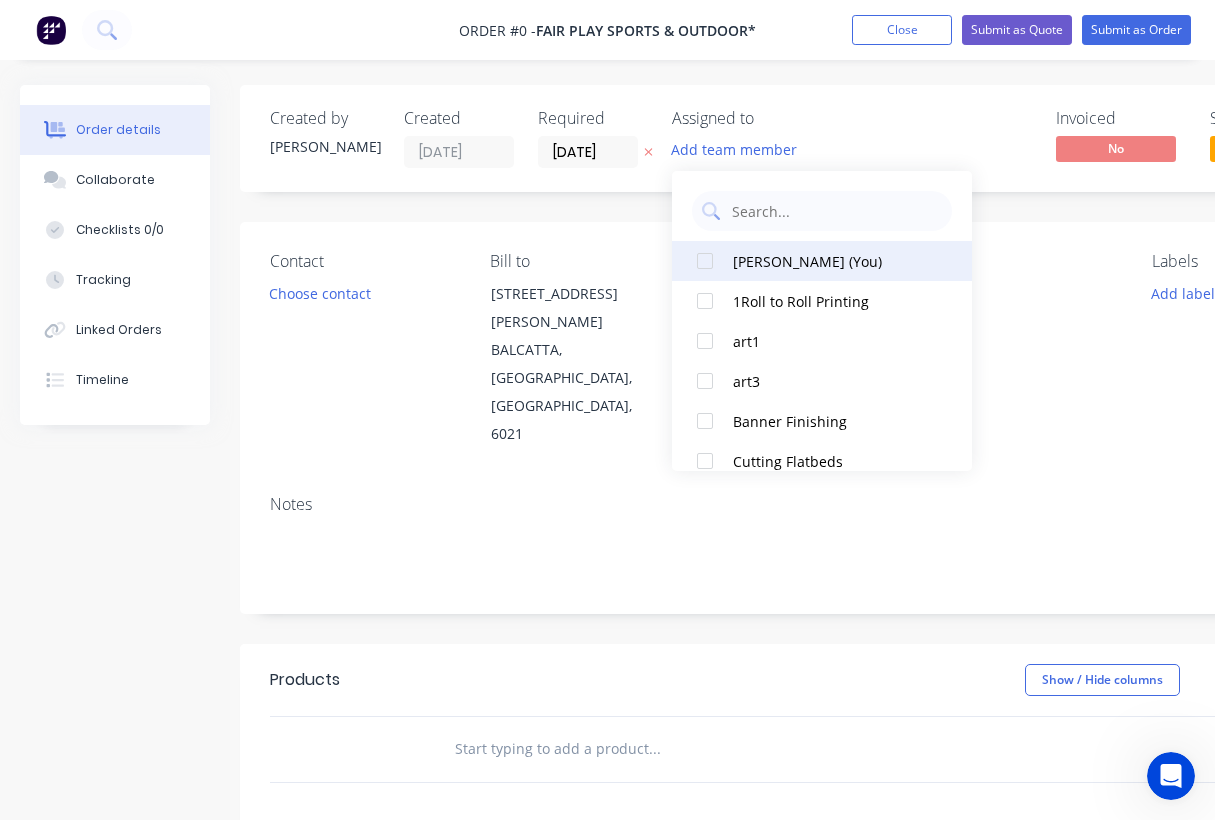 click at bounding box center (705, 261) 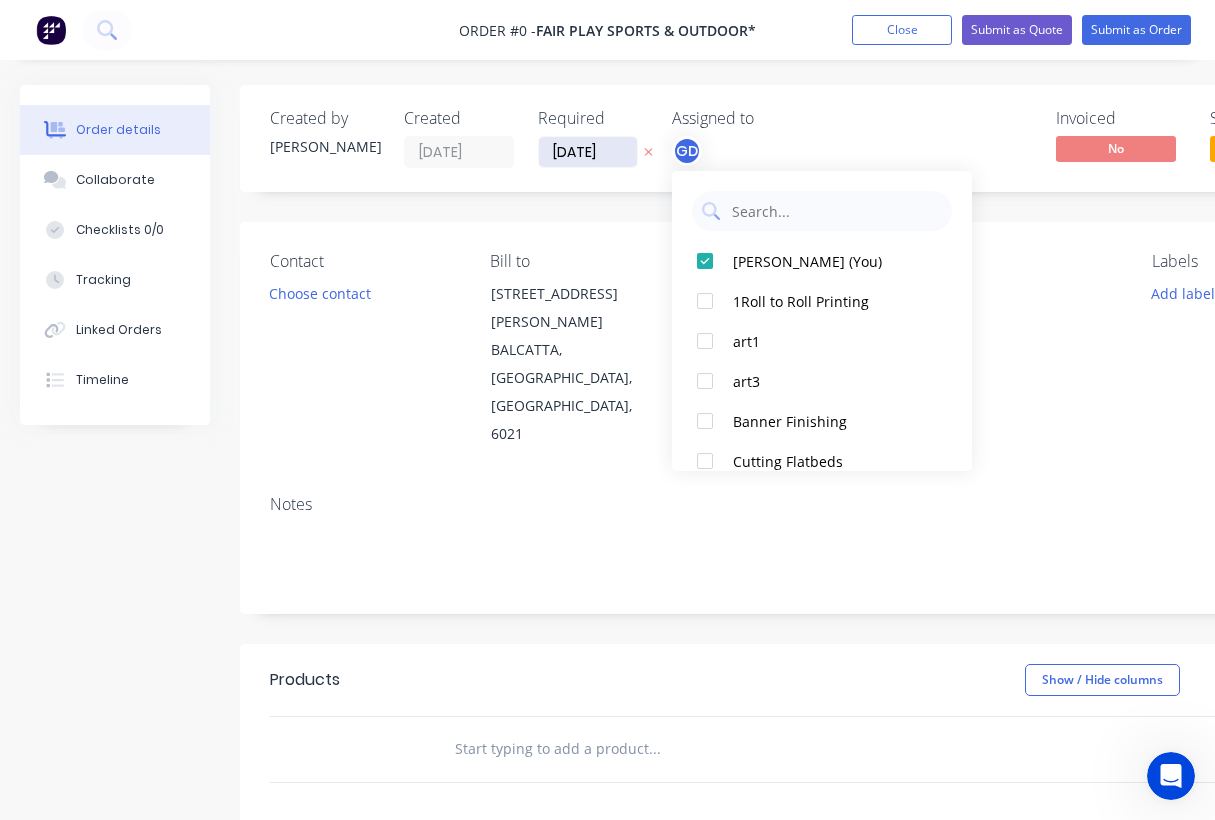 click on "Order details Collaborate Checklists 0/0 Tracking Linked Orders Timeline   Order details   Collaborate   Checklists   Tracking   Linked Orders   Timeline Created by Gino Created 29/07/25 Required 29/07/25 Assigned to GD Invoiced No Status Draft Contact Choose contact Bill to Unit 14 7 Abrams St  BALCATTA, Western Australia, Australia, 6021 Deliver to Choose address Change to pick up Change to install PO Labels Add labels Notes Products Show / Hide columns Add product     add delivery fee add markup add discount Labour $0.00 Sub total $0.00 Margin $0.00  ( 0 %) Tax $0.00 Total $0.00" at bounding box center (695, 689) 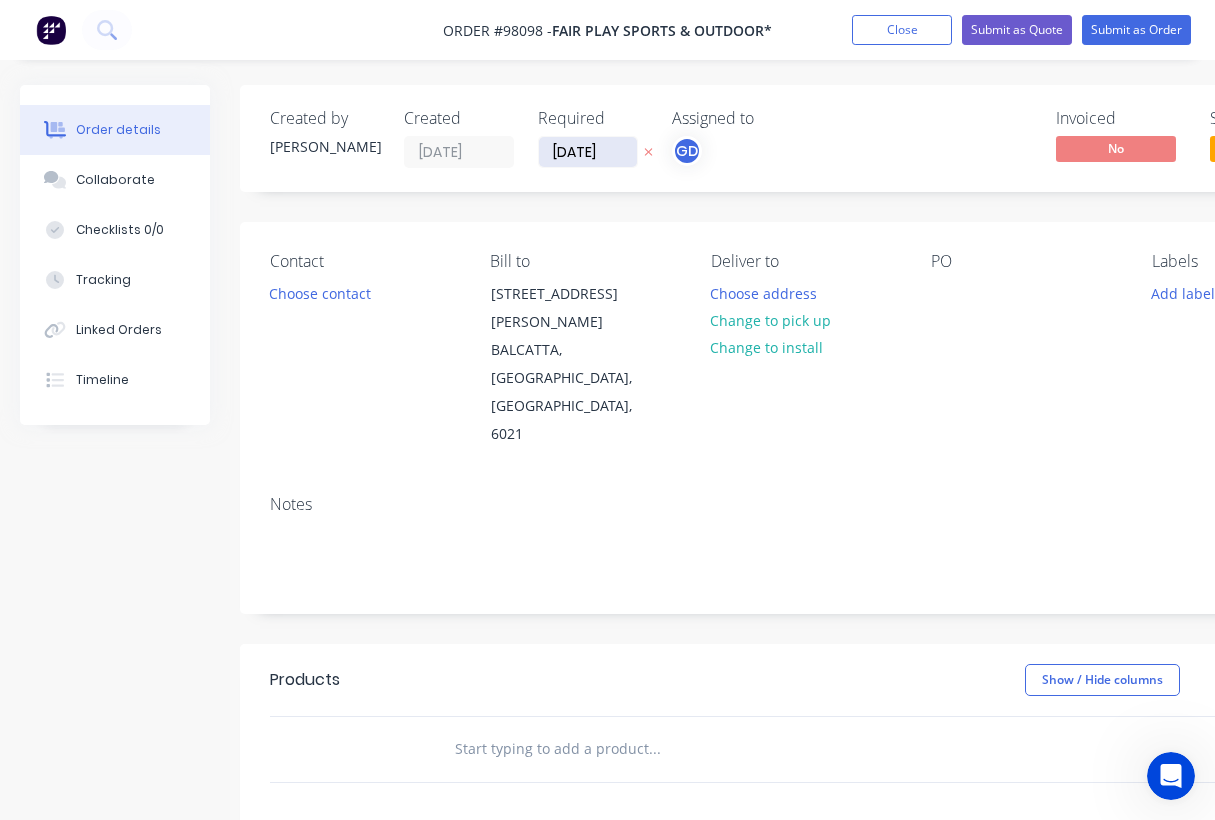 click on "[DATE]" at bounding box center [588, 152] 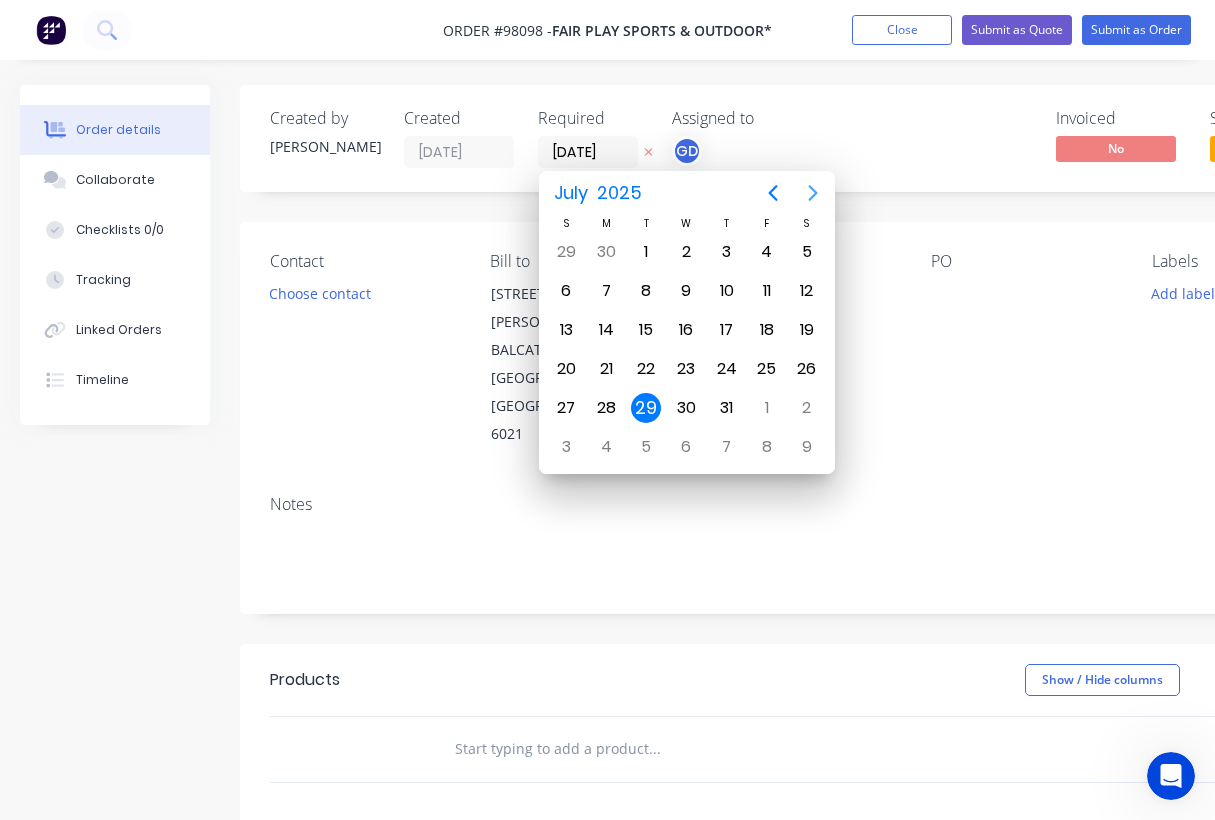 click 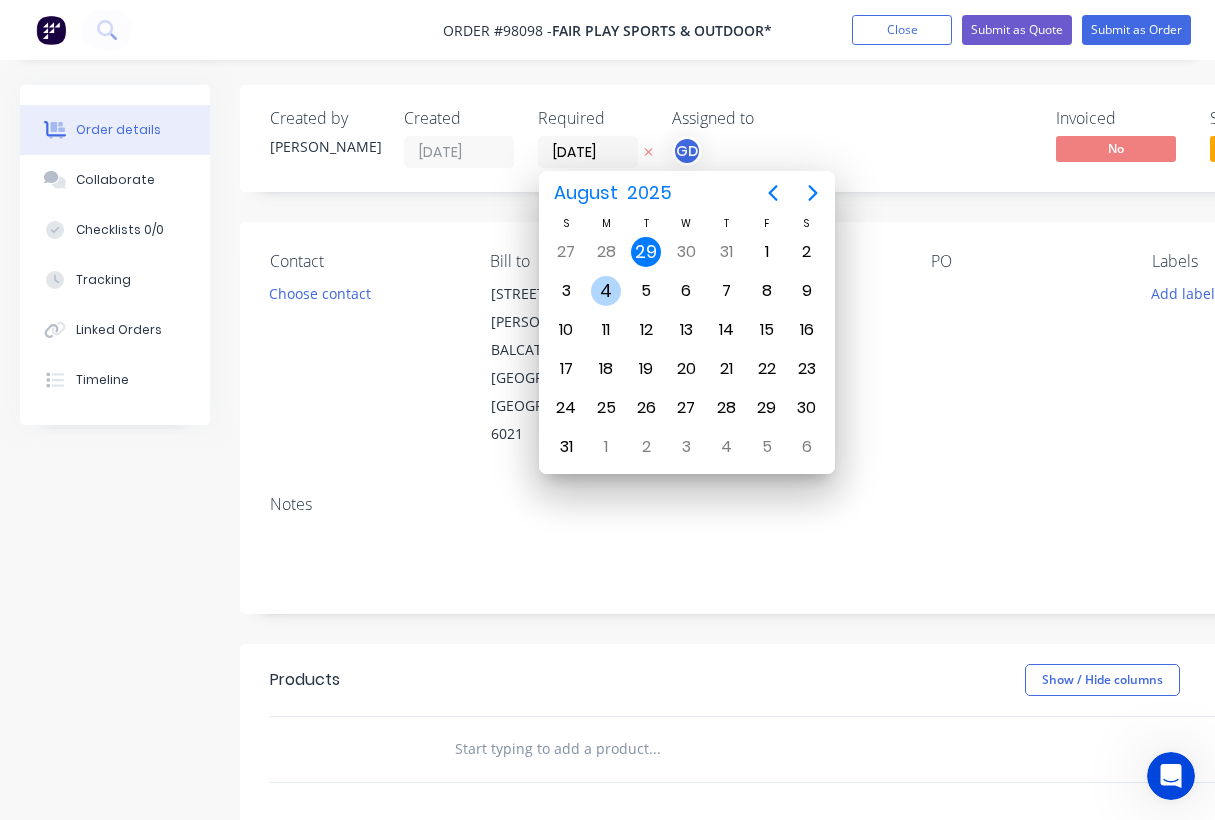 click on "4" at bounding box center (606, 291) 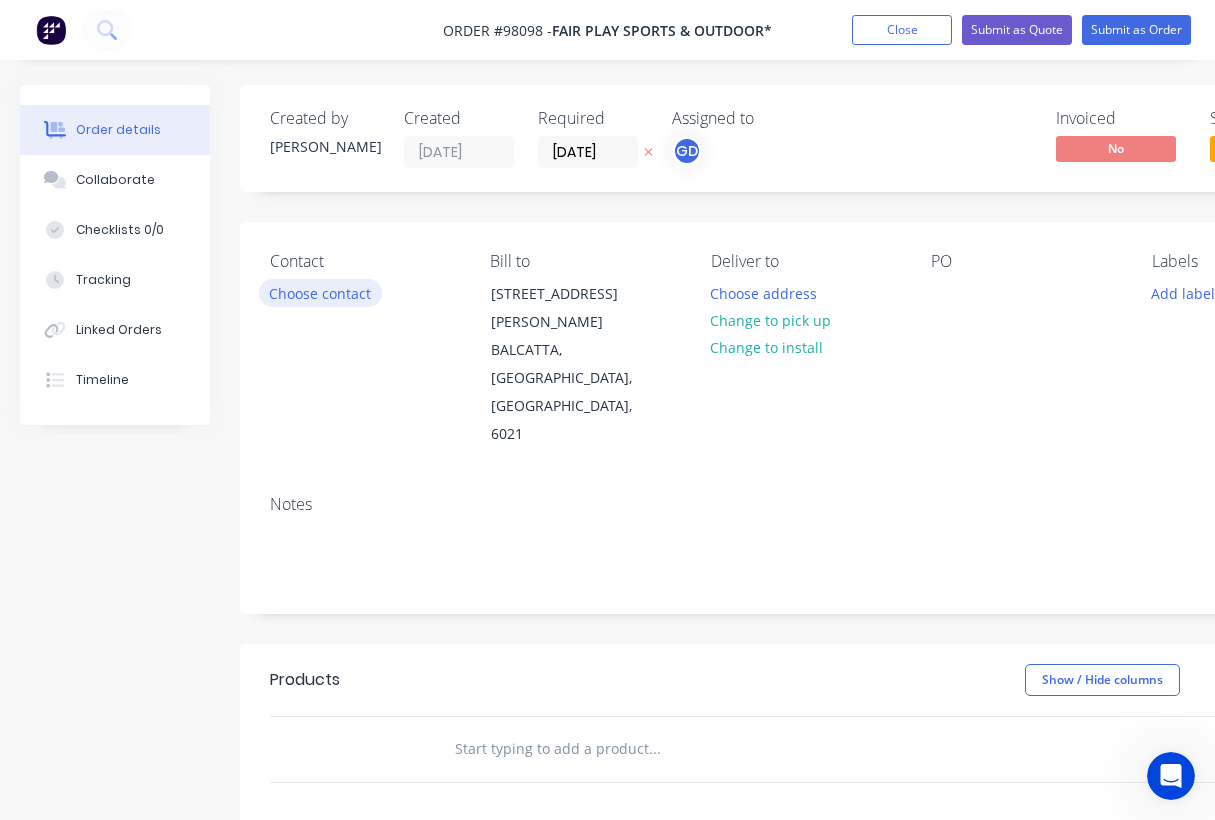 click on "Choose contact" at bounding box center [320, 292] 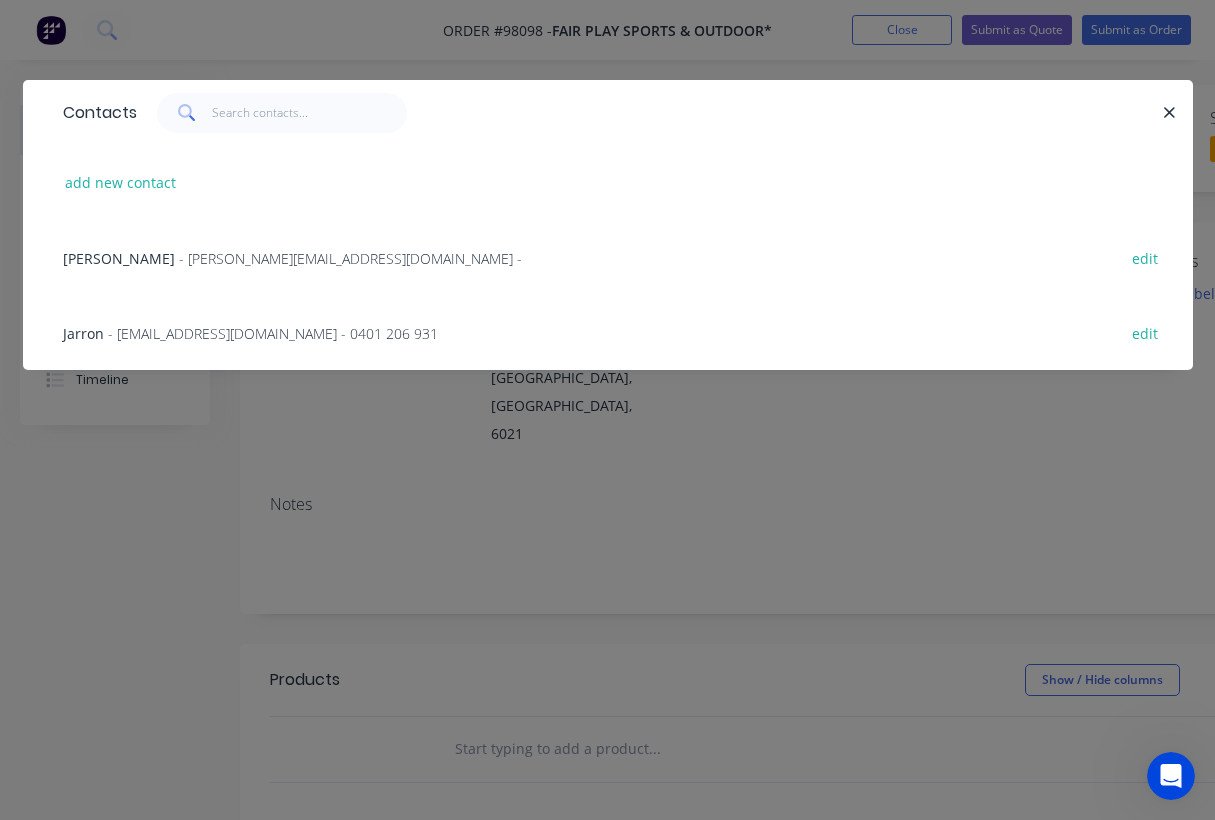 click on "Jarron" at bounding box center (83, 333) 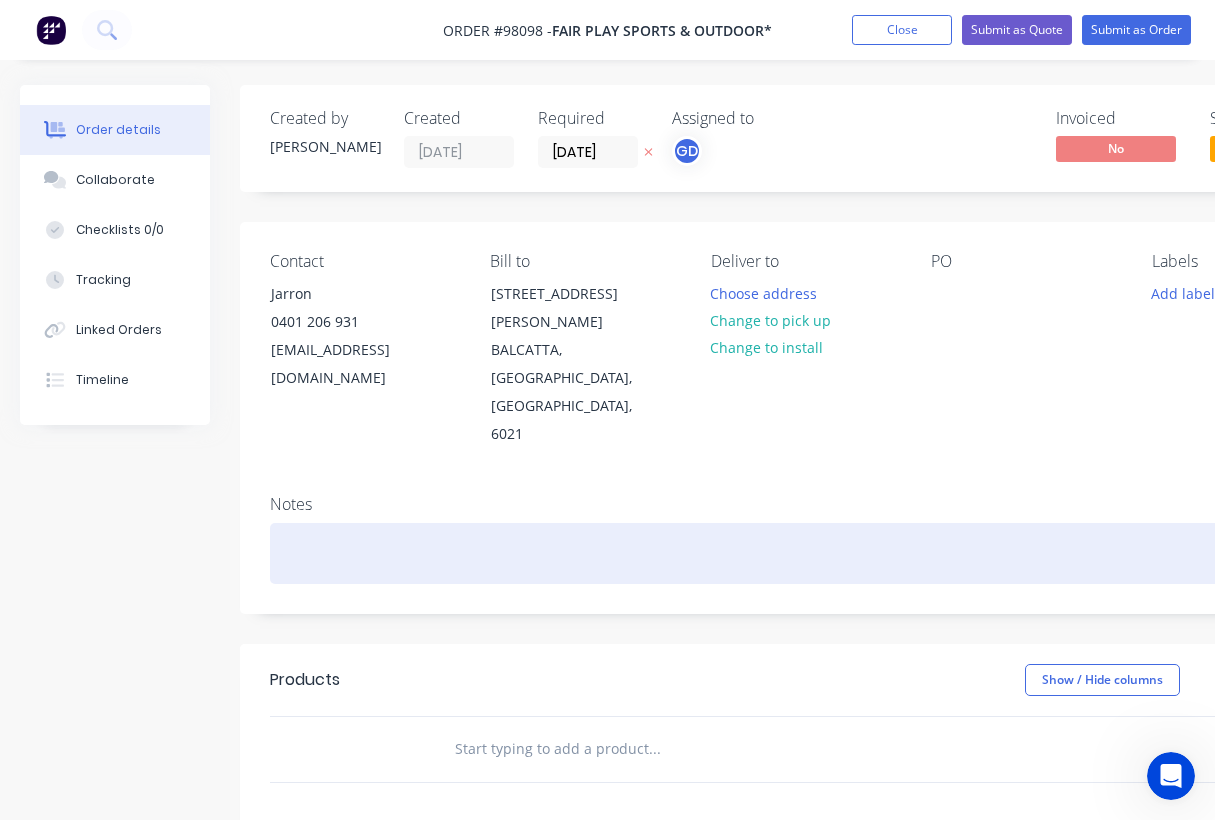 click at bounding box center [805, 553] 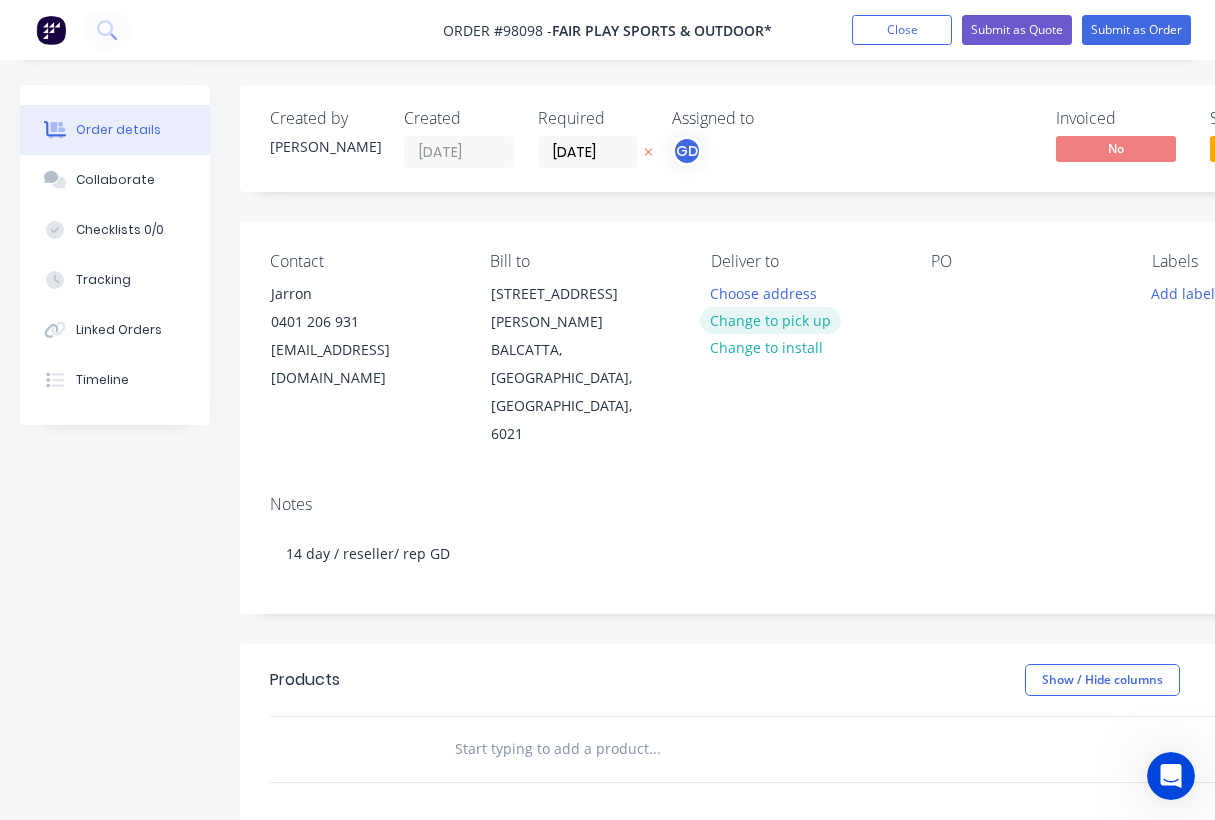 click on "Change to pick up" at bounding box center (771, 320) 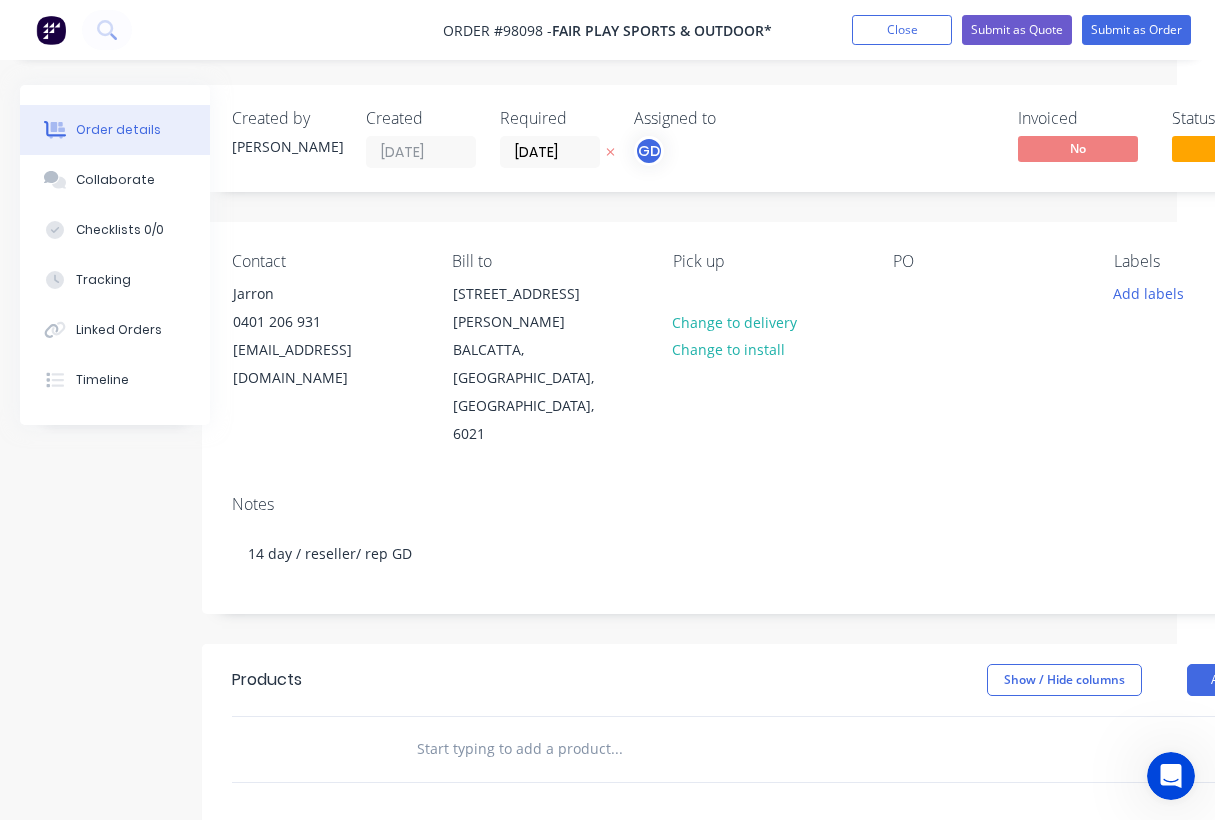 scroll, scrollTop: 0, scrollLeft: 88, axis: horizontal 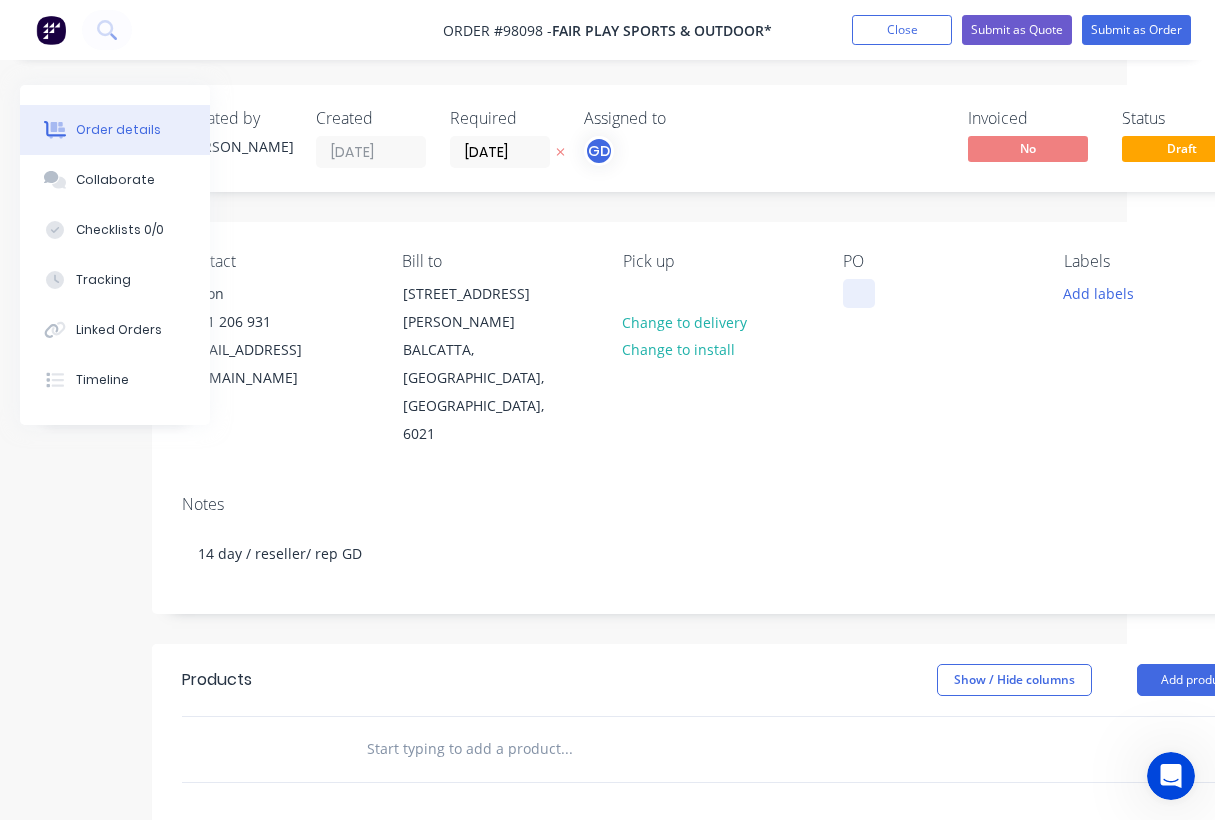 click at bounding box center [859, 293] 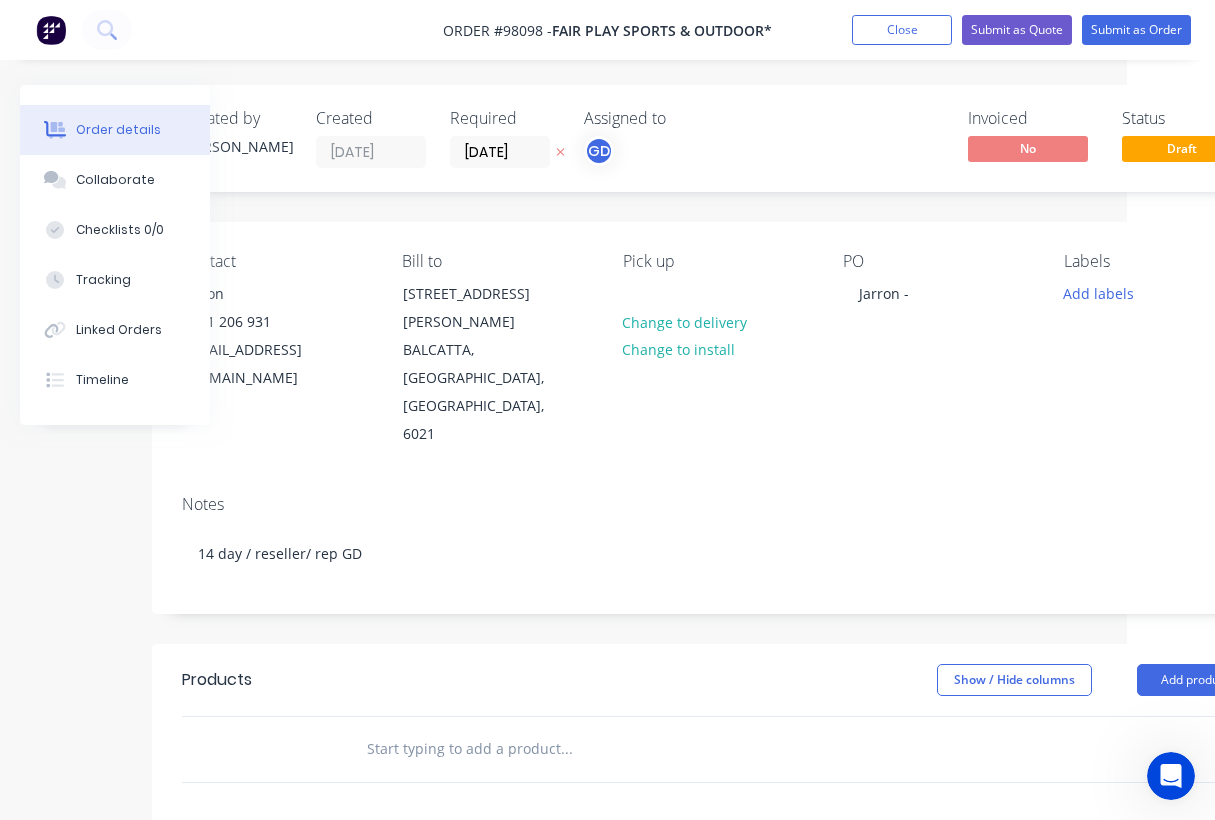 scroll, scrollTop: 0, scrollLeft: 0, axis: both 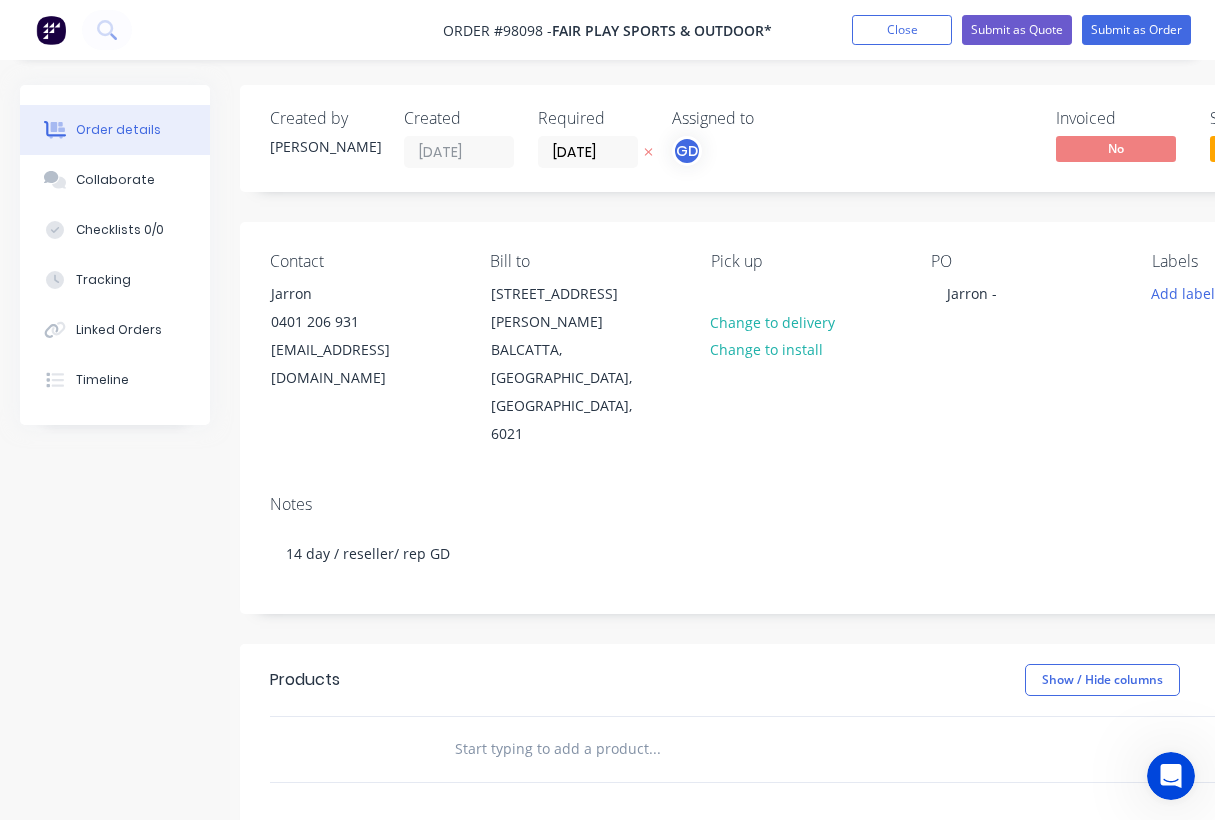 click at bounding box center (654, 749) 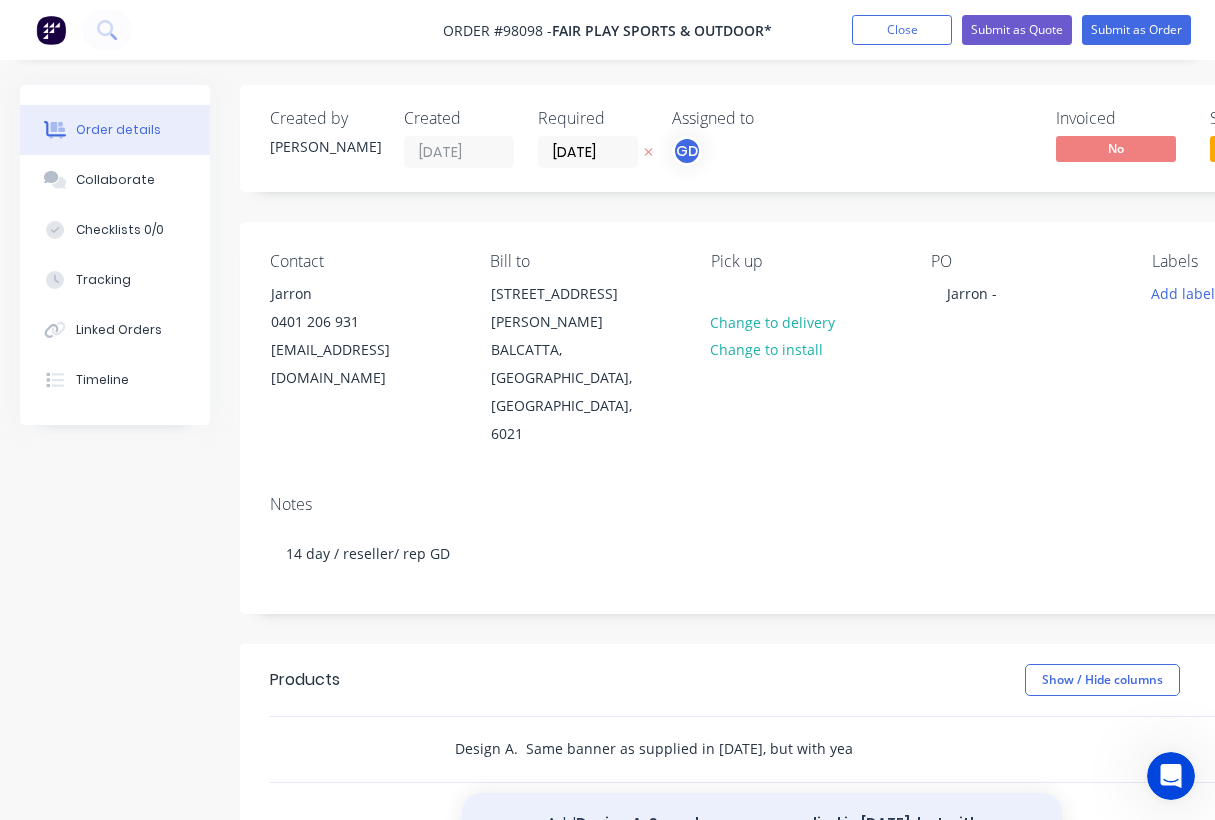 type on "Design A.  Same banner as supplied in 2024, but with year changed to 2025.   1@ 1100mm(w) x 1700mm(h) Trilobal Flag Banner Finished with 25mm pockets top & bottom" 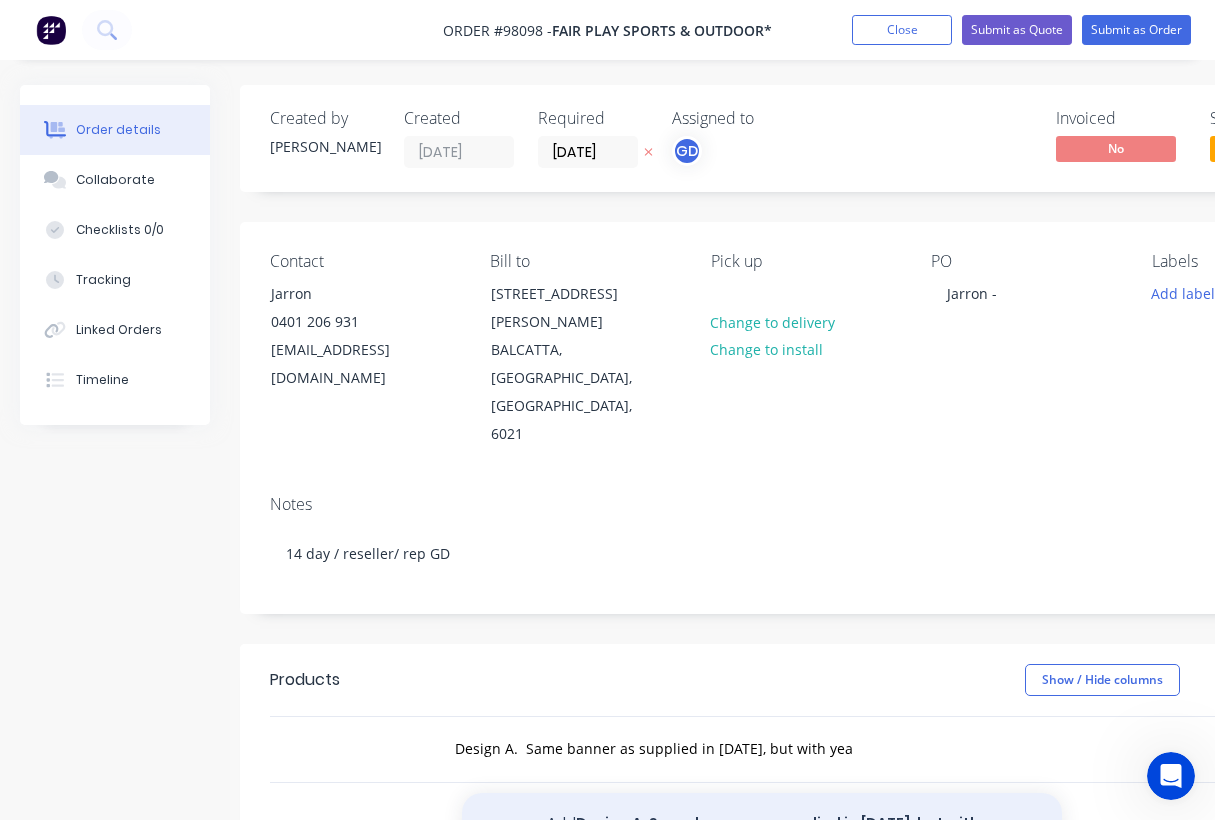 click on "Add  Design A.  Same banner as supplied in 2024, but with year changed to 2025.   1@ 1100mm(w) x 1700mm(h) Trilobal Flag Banner Finished with 25mm pockets top & bottom  to order" at bounding box center [762, 844] 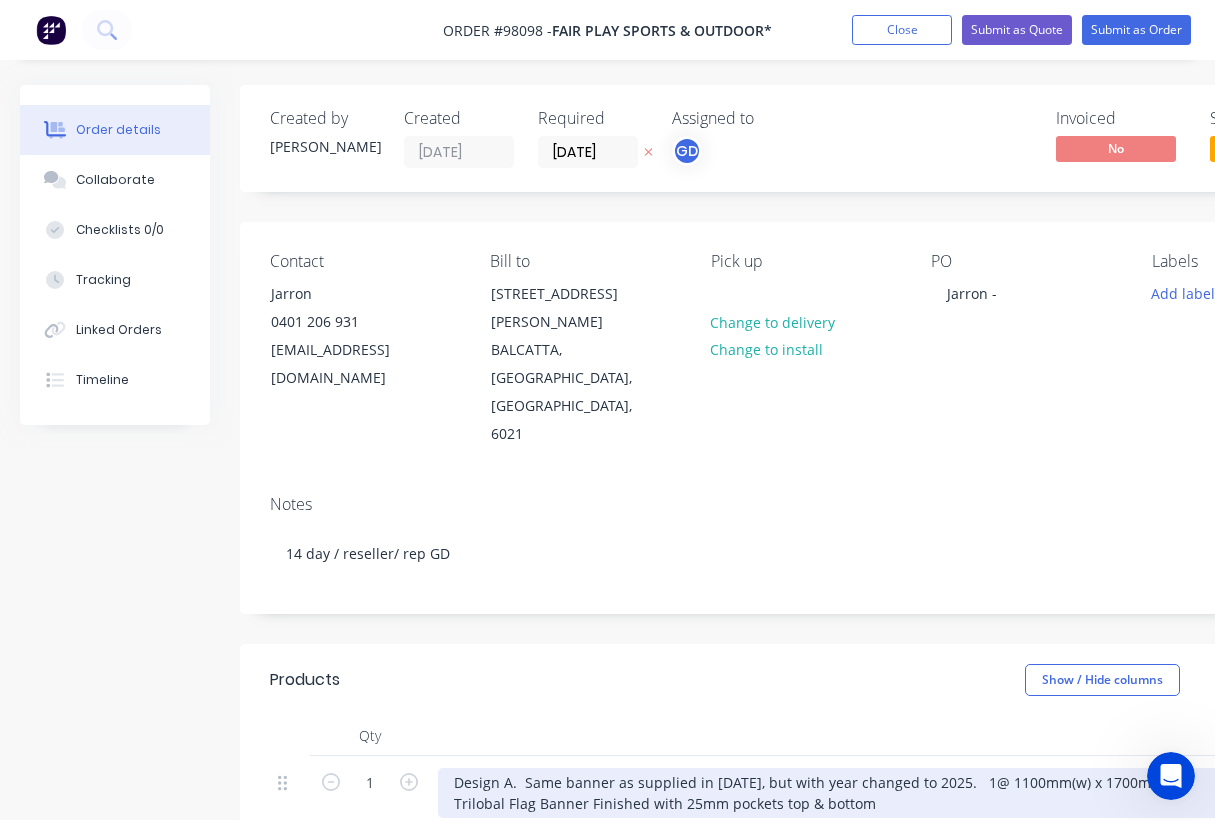 click on "Design A.  Same banner as supplied in 2024, but with year changed to 2025.   1@ 1100mm(w) x 1700mm(h) Trilobal Flag Banner Finished with 25mm pockets top & bottom" at bounding box center [830, 793] 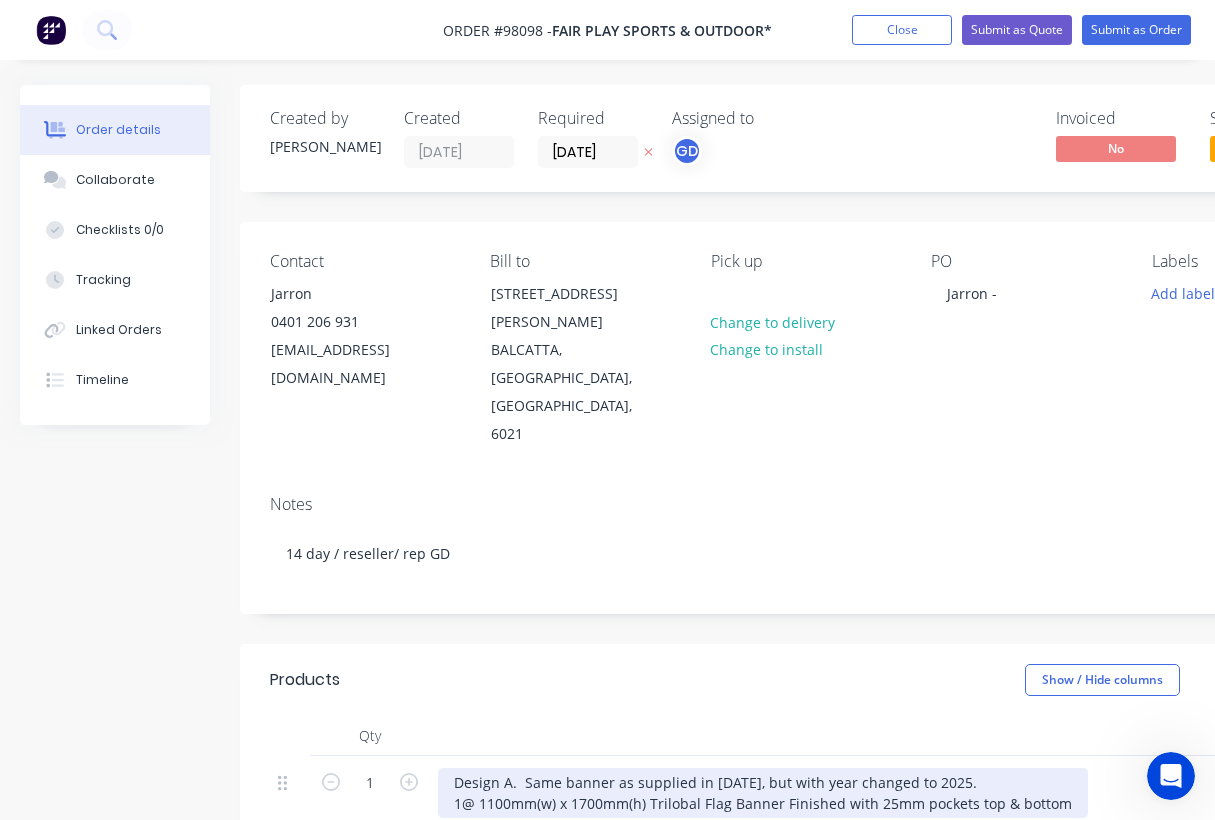 type 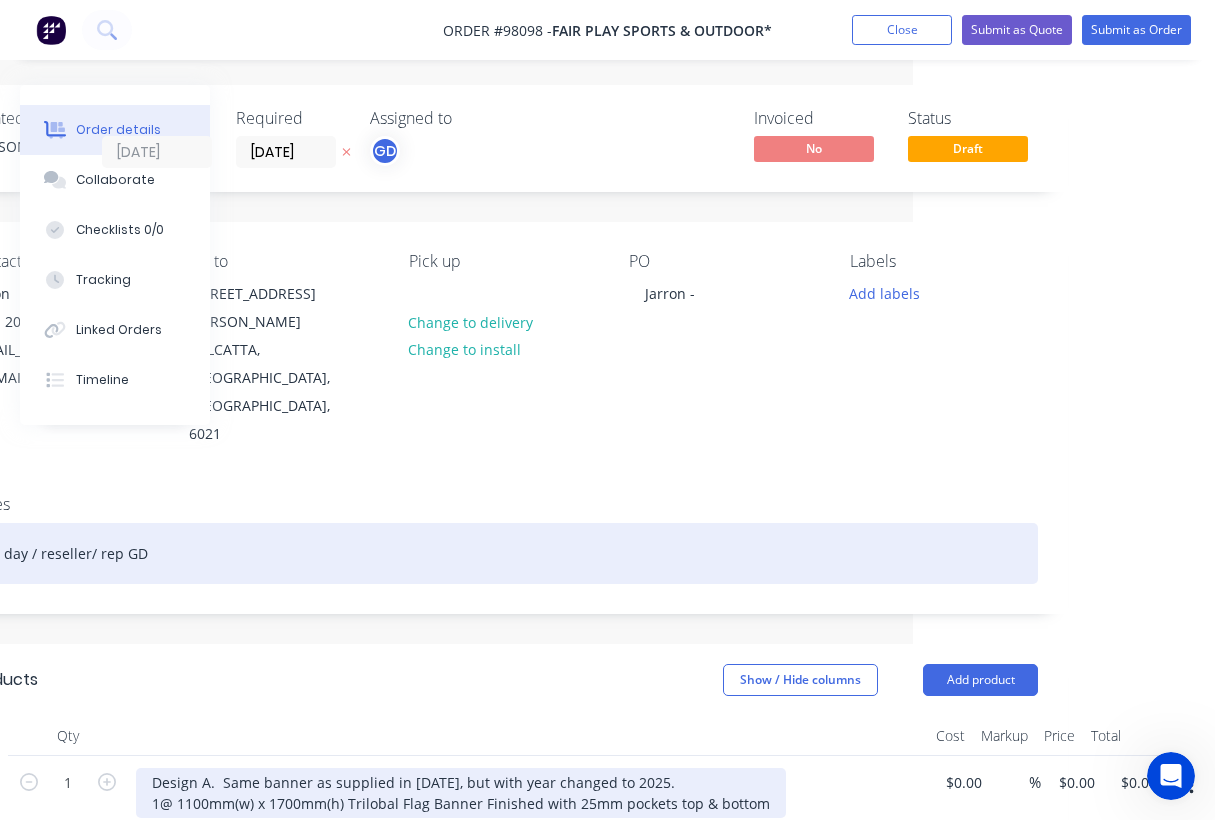 scroll, scrollTop: 0, scrollLeft: 320, axis: horizontal 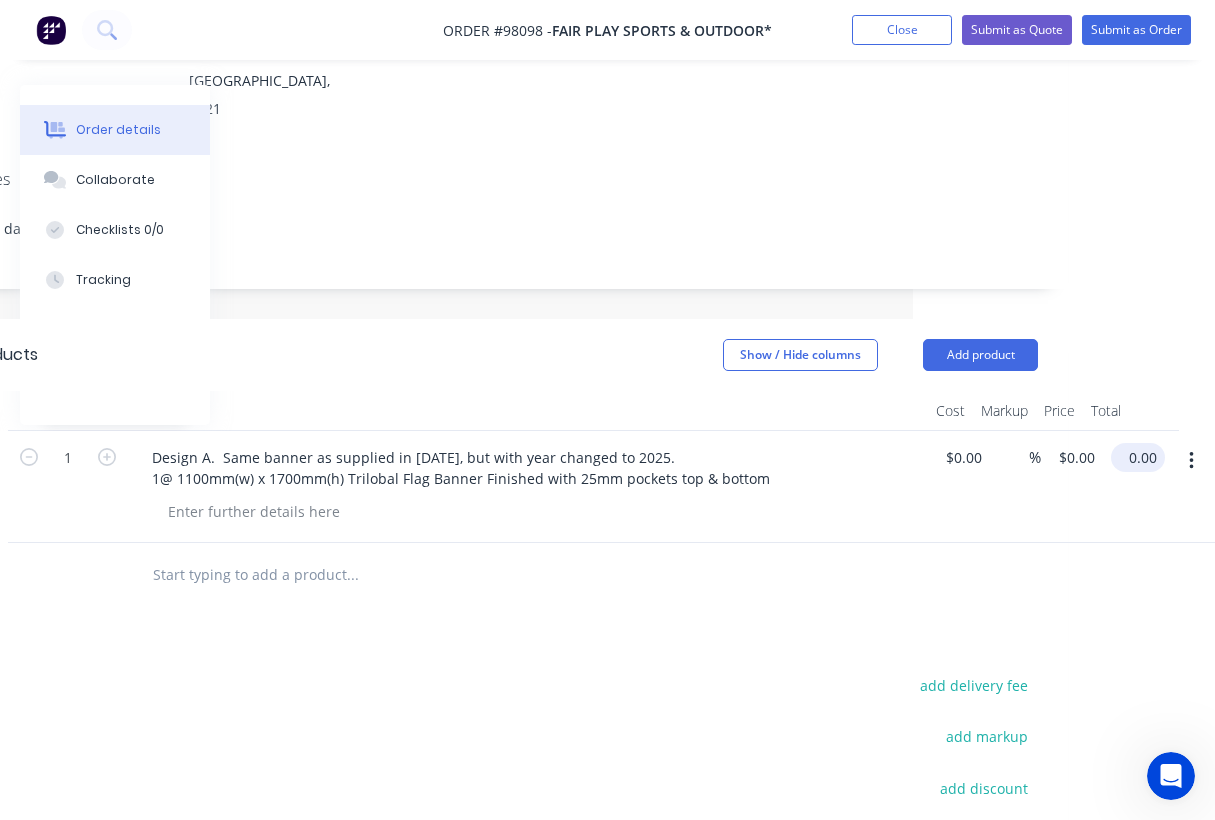 click on "0.00" at bounding box center [1142, 457] 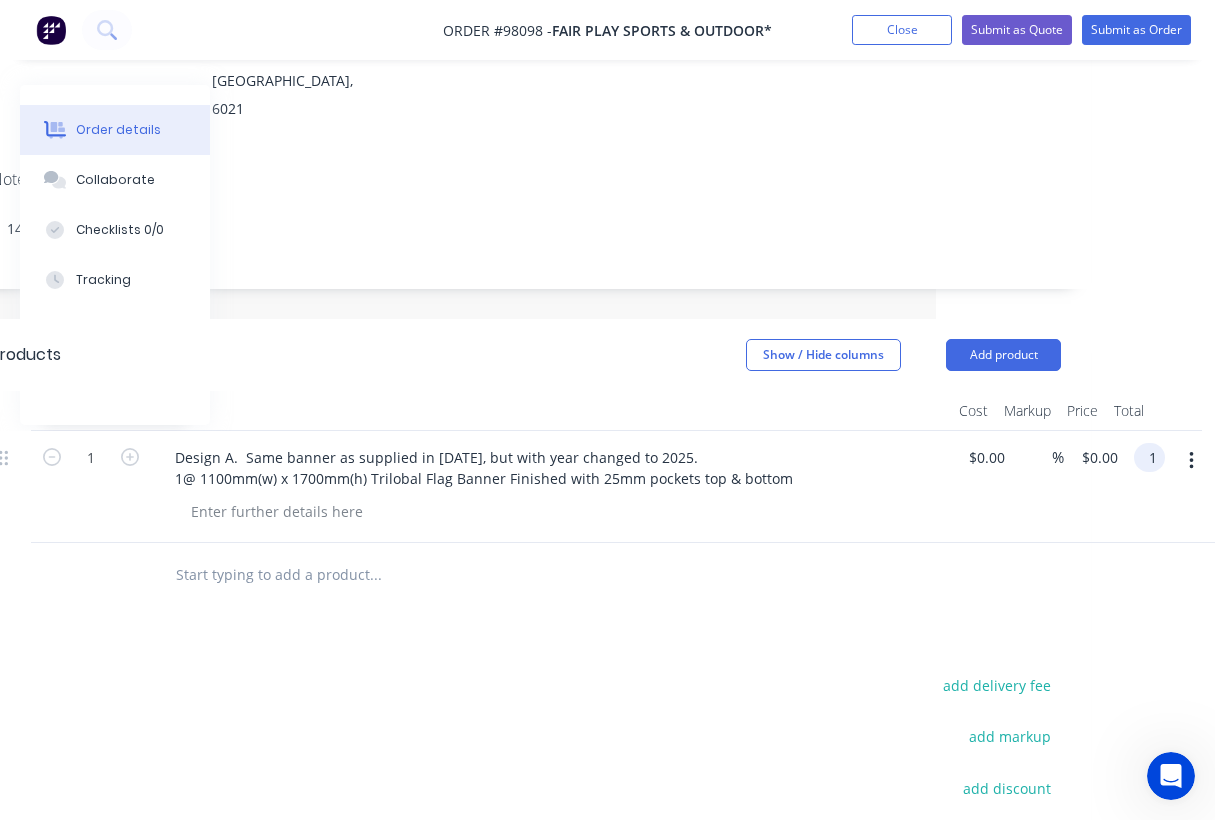 scroll, scrollTop: 325, scrollLeft: 279, axis: both 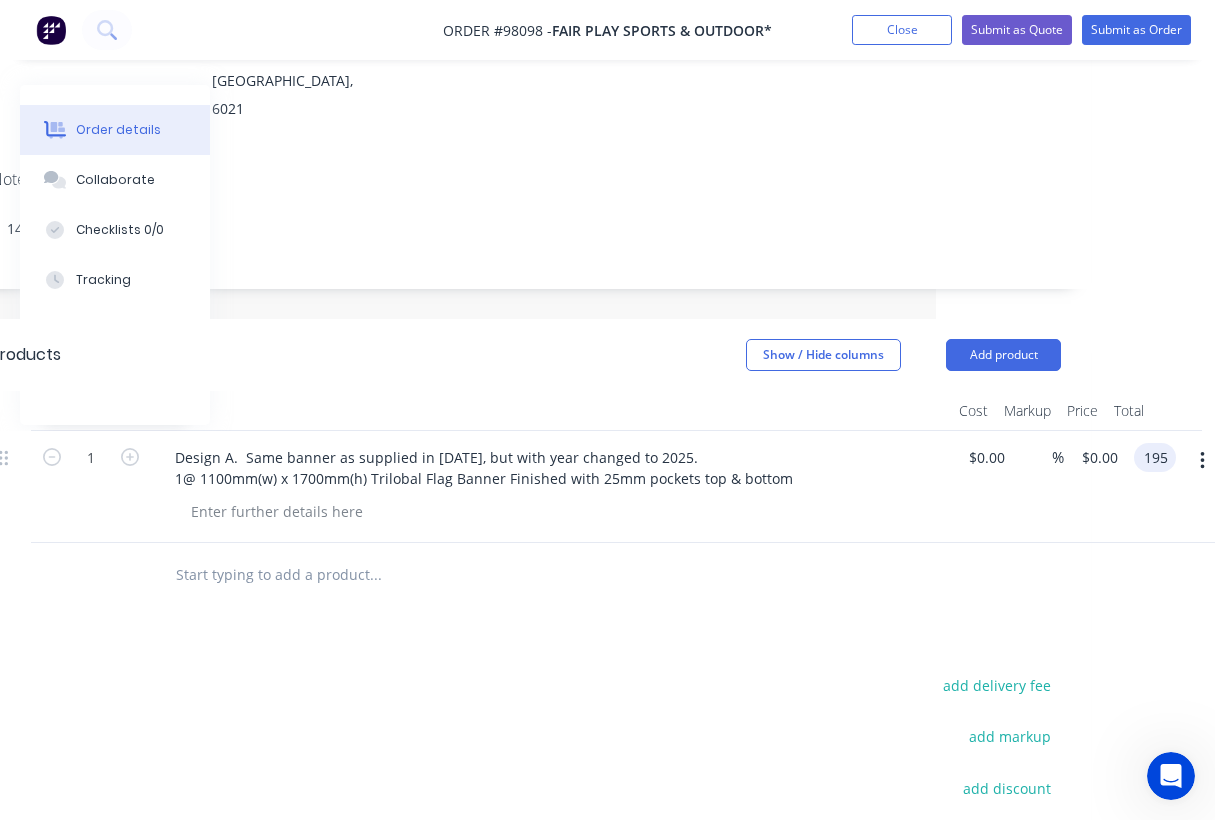type on "$195.00" 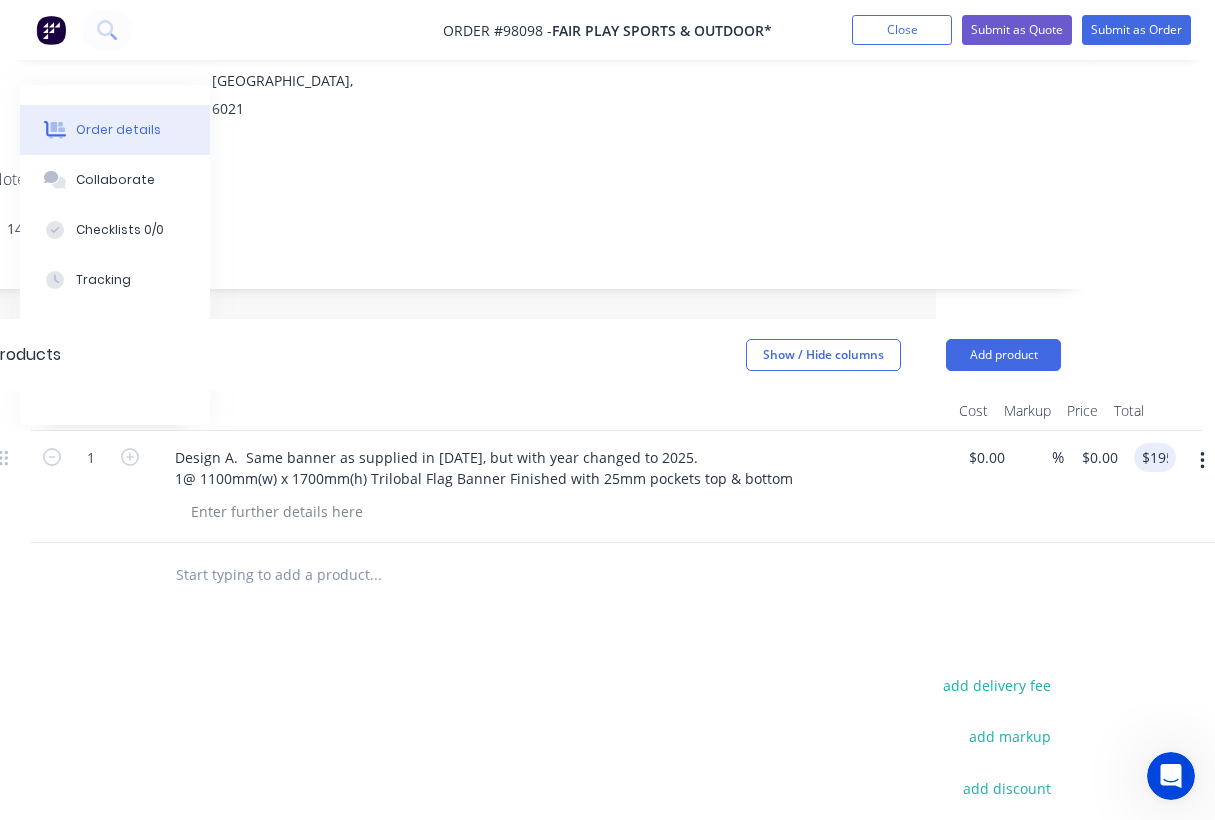 type on "$195.00" 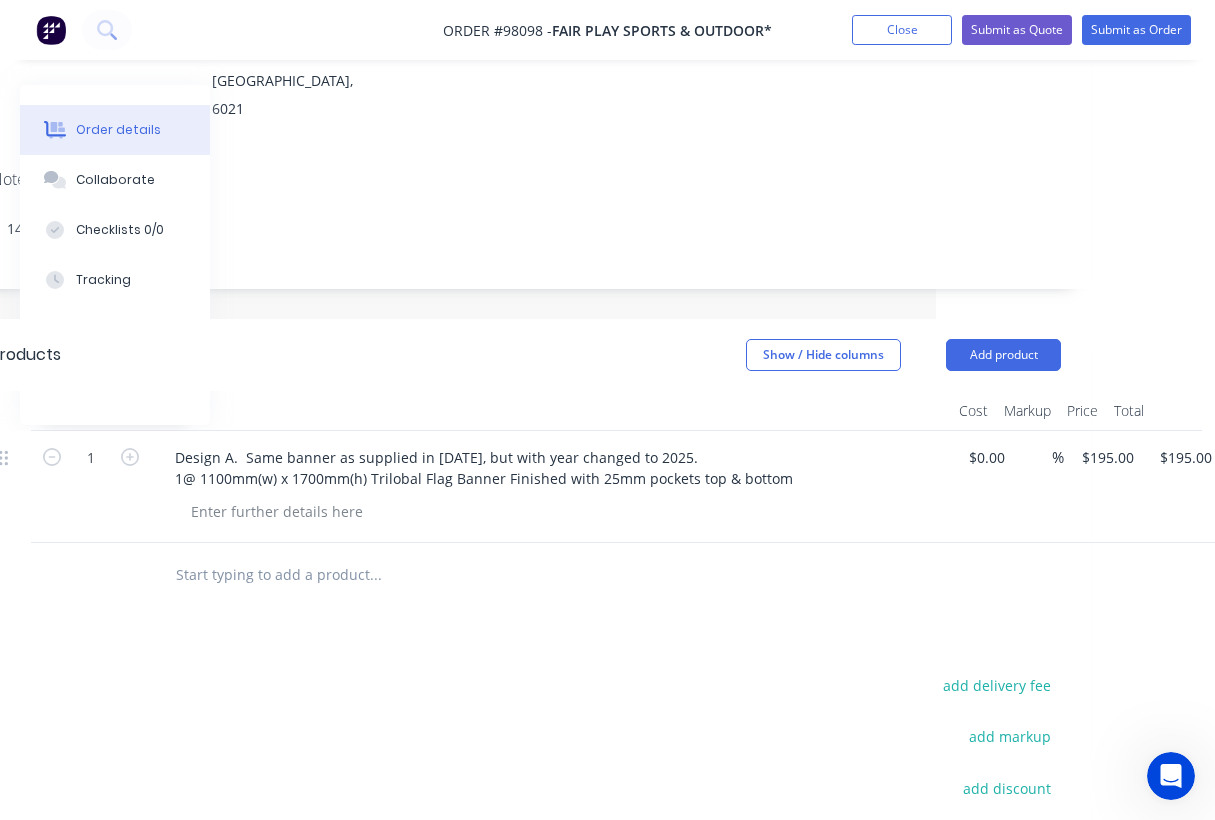 click at bounding box center [511, 575] 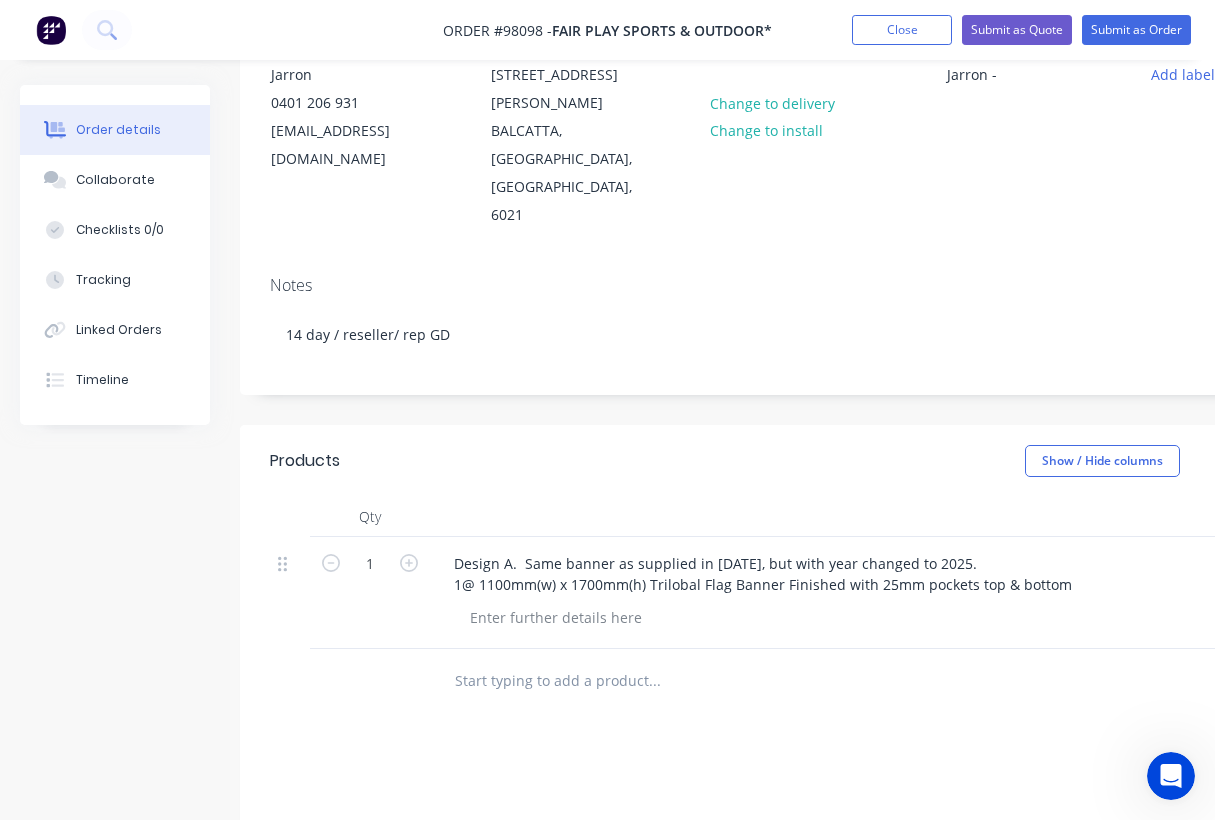 scroll, scrollTop: 0, scrollLeft: 0, axis: both 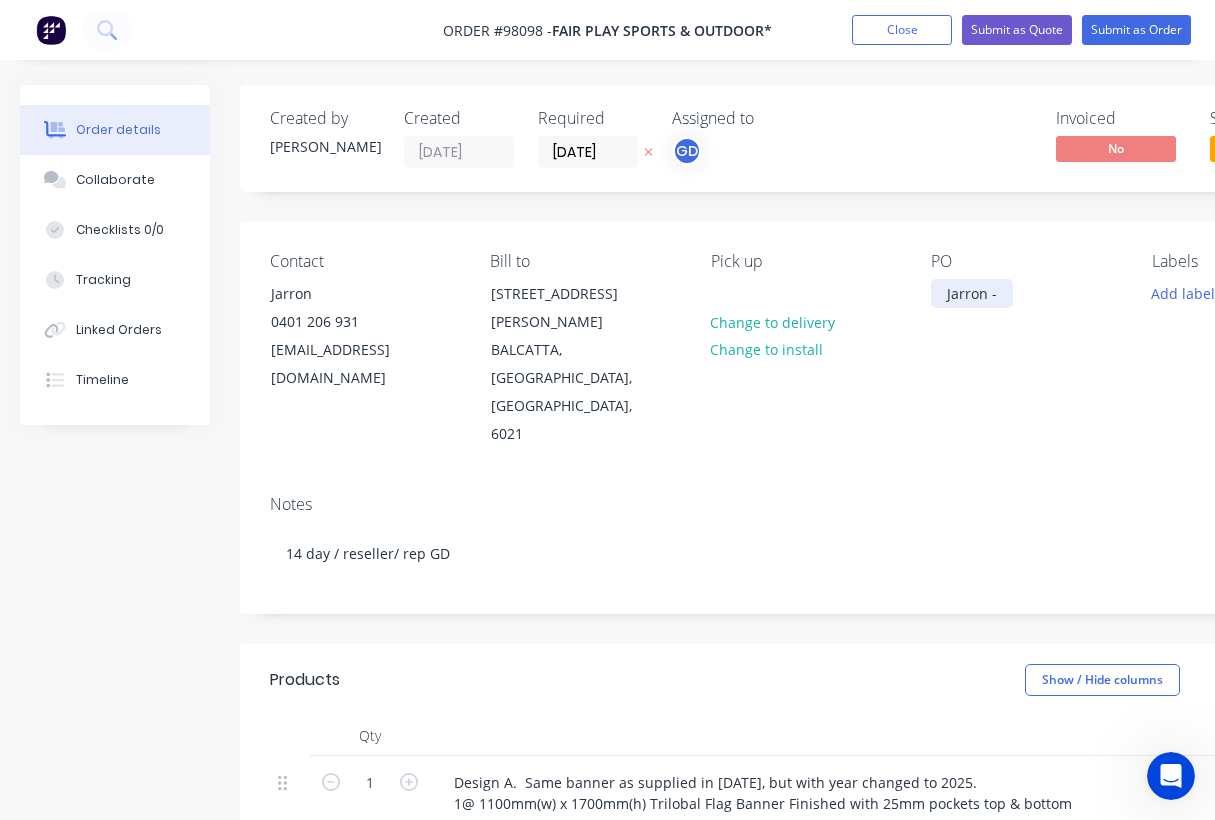 click on "Jarron -" at bounding box center (972, 293) 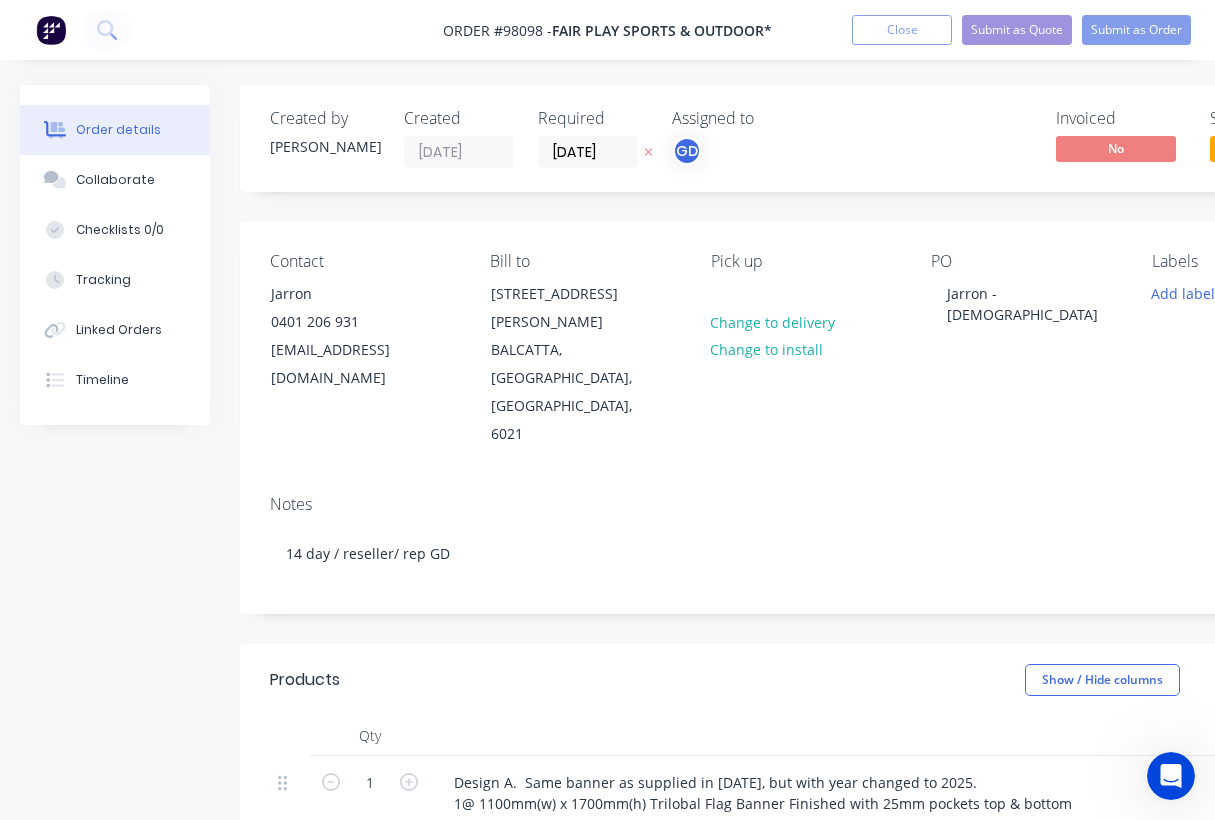 click on "Notes 14 day / reseller/ rep GD" at bounding box center (805, 546) 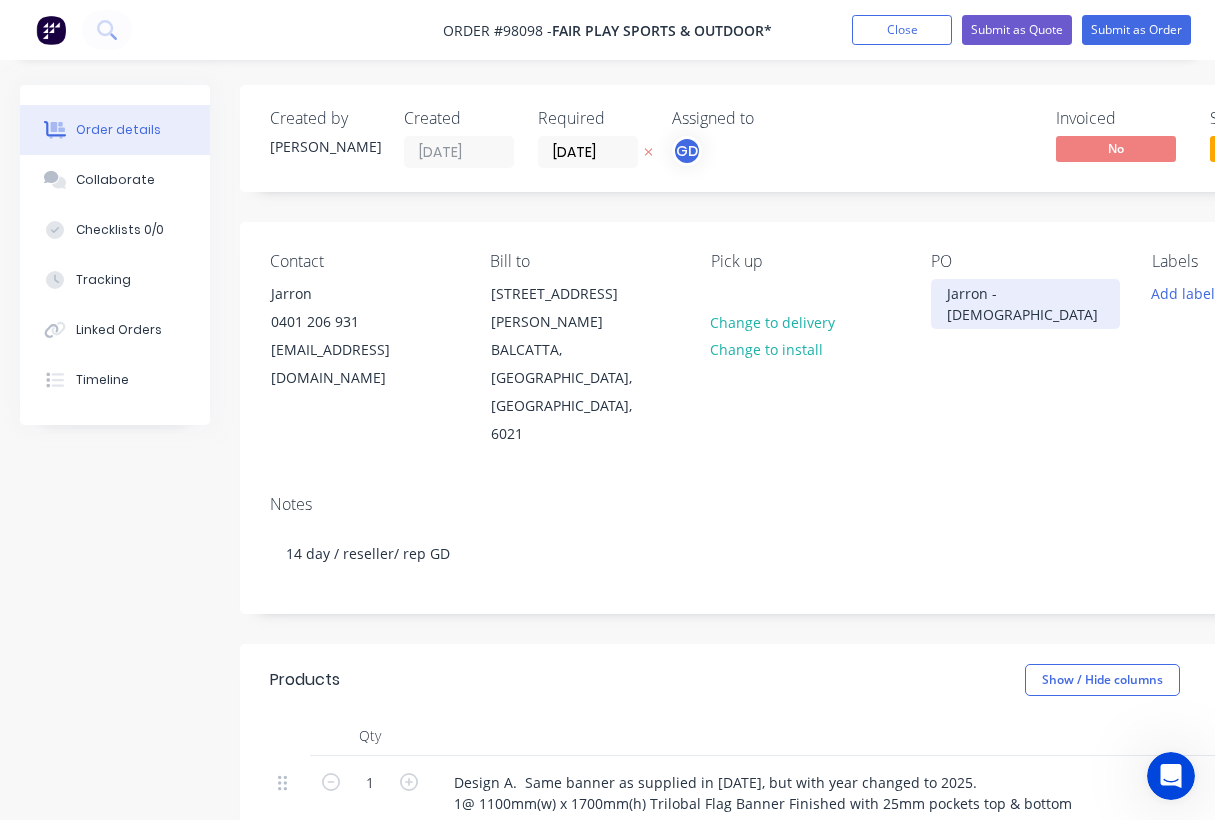 click on "Jarron -  Mate Dei" at bounding box center (1025, 304) 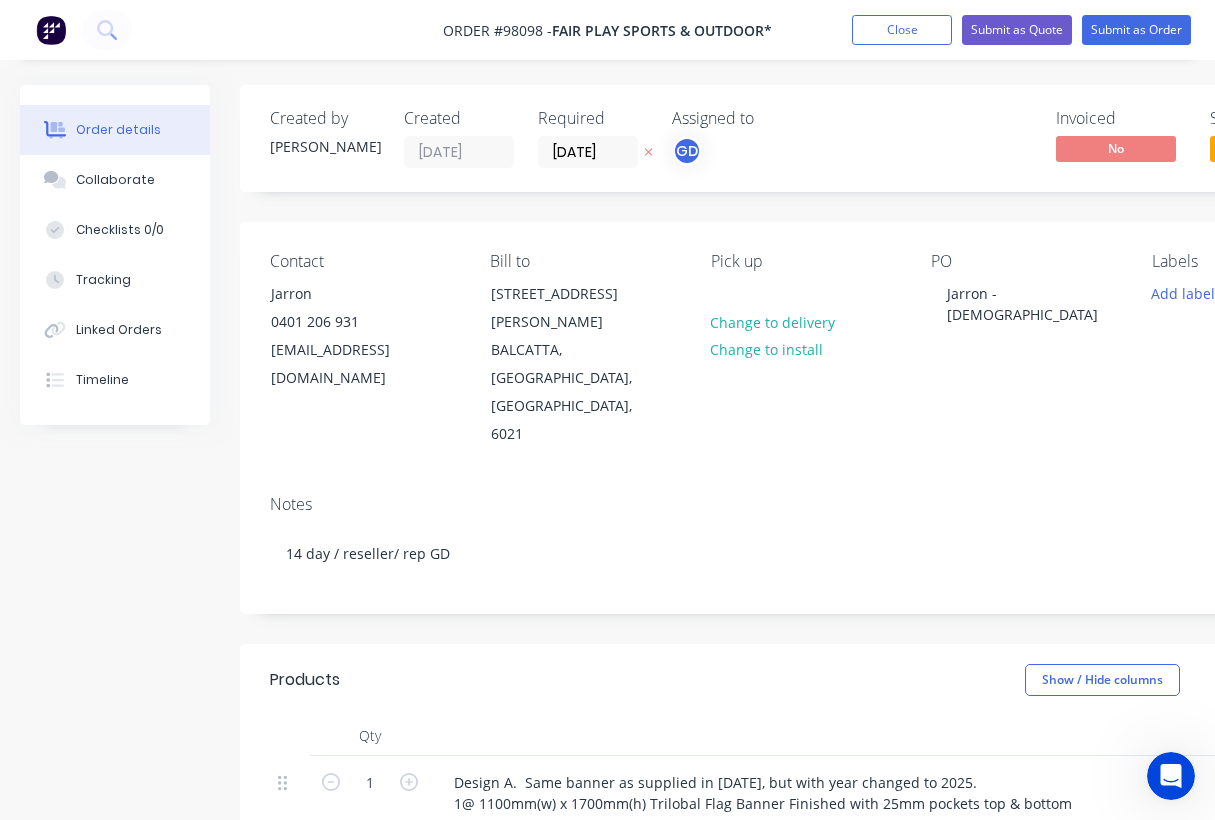 click on "Contact Jarron 0401 206 931 jarron@fairplaysports.com.au Bill to Unit 14 7 Abrams St  BALCATTA, Western Australia, Australia, 6021 Pick up Change to delivery Change to install PO Jarron -  Mater Dei Labels Add labels" at bounding box center [805, 350] 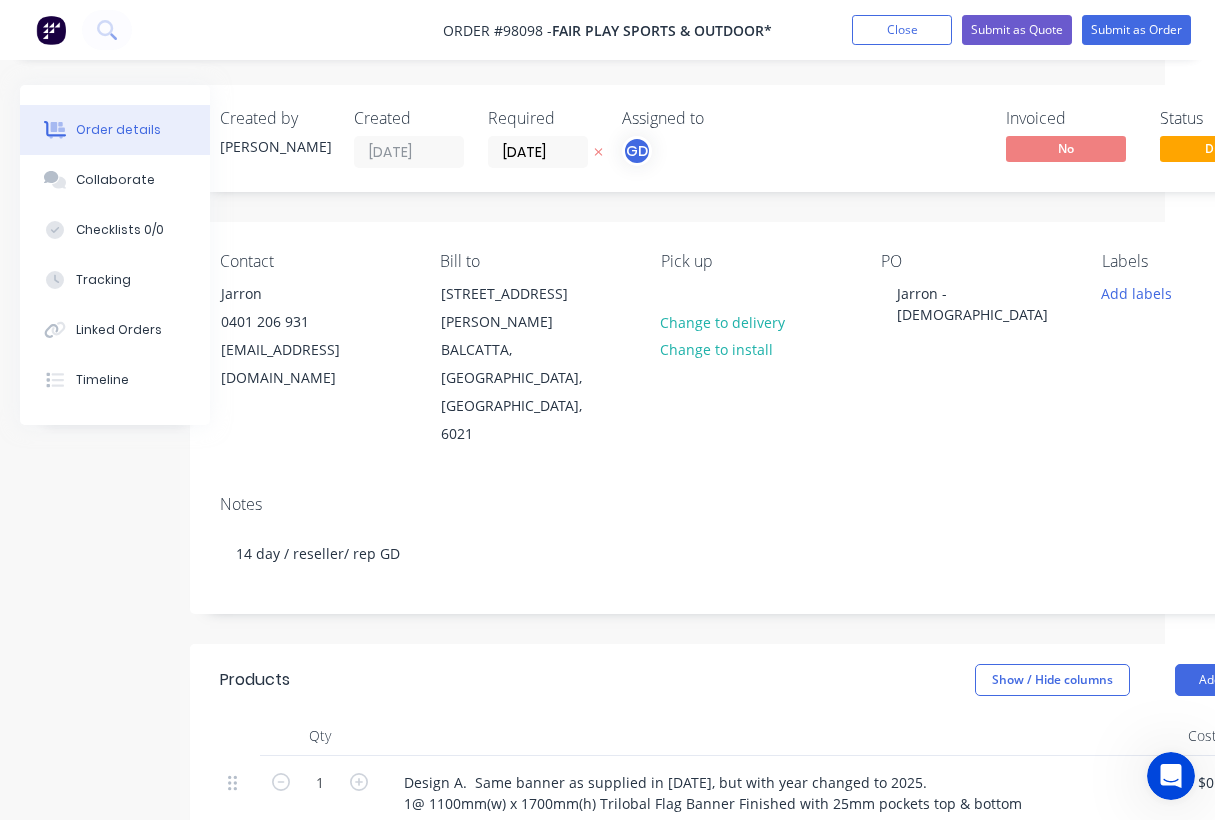 scroll, scrollTop: 0, scrollLeft: 70, axis: horizontal 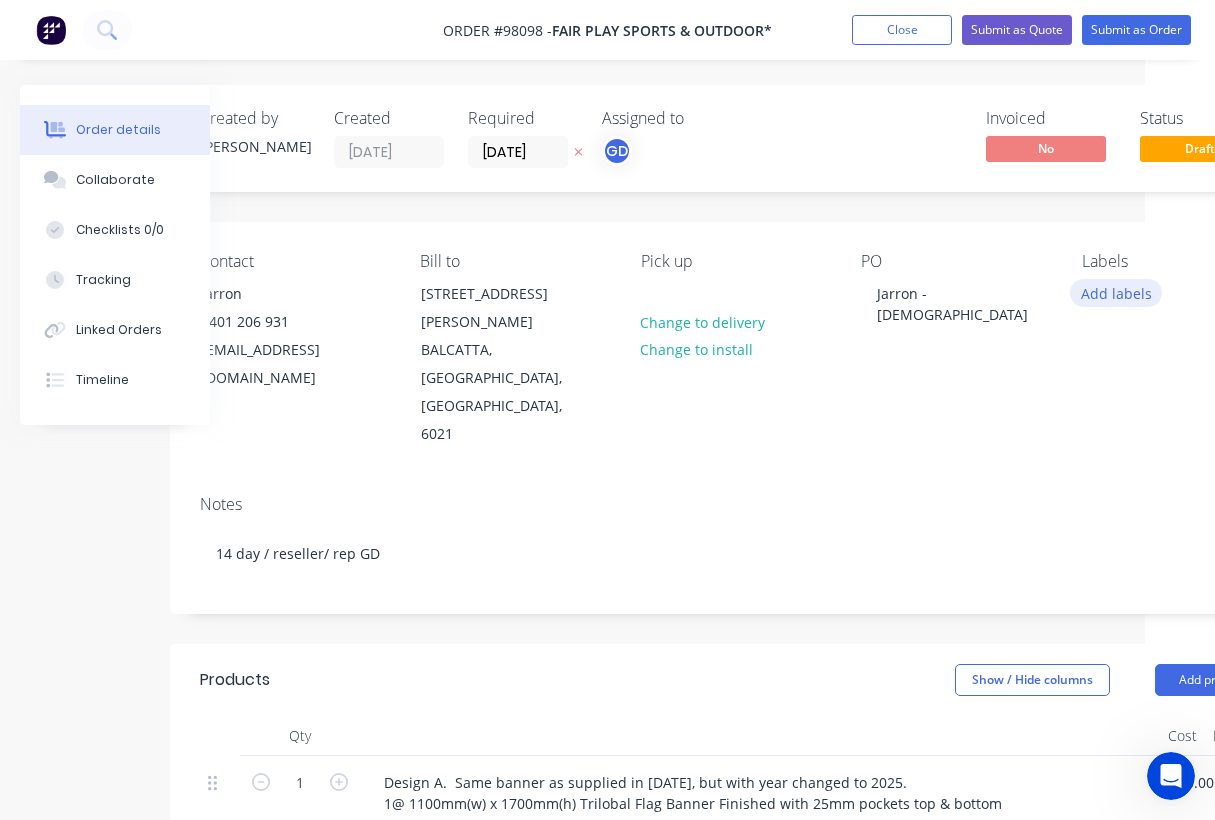 click on "Add labels" at bounding box center [1116, 292] 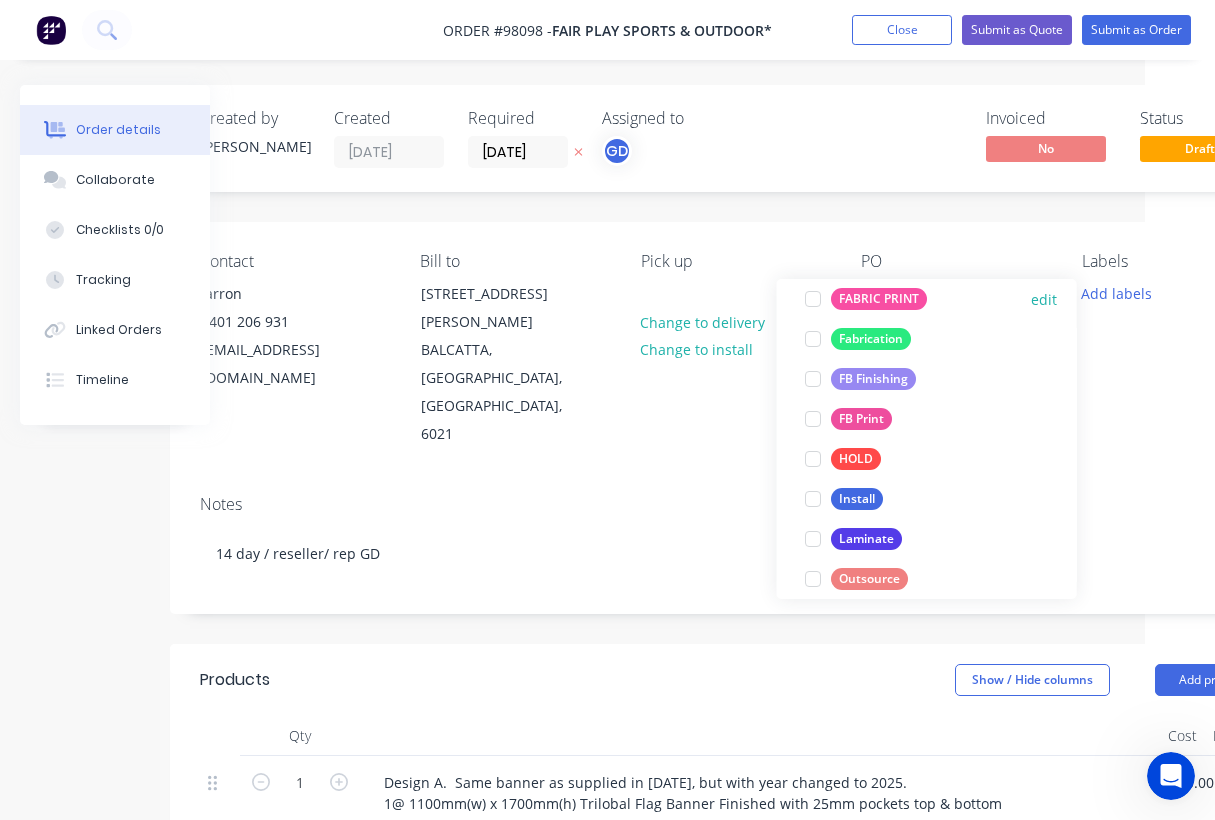 scroll, scrollTop: 472, scrollLeft: 0, axis: vertical 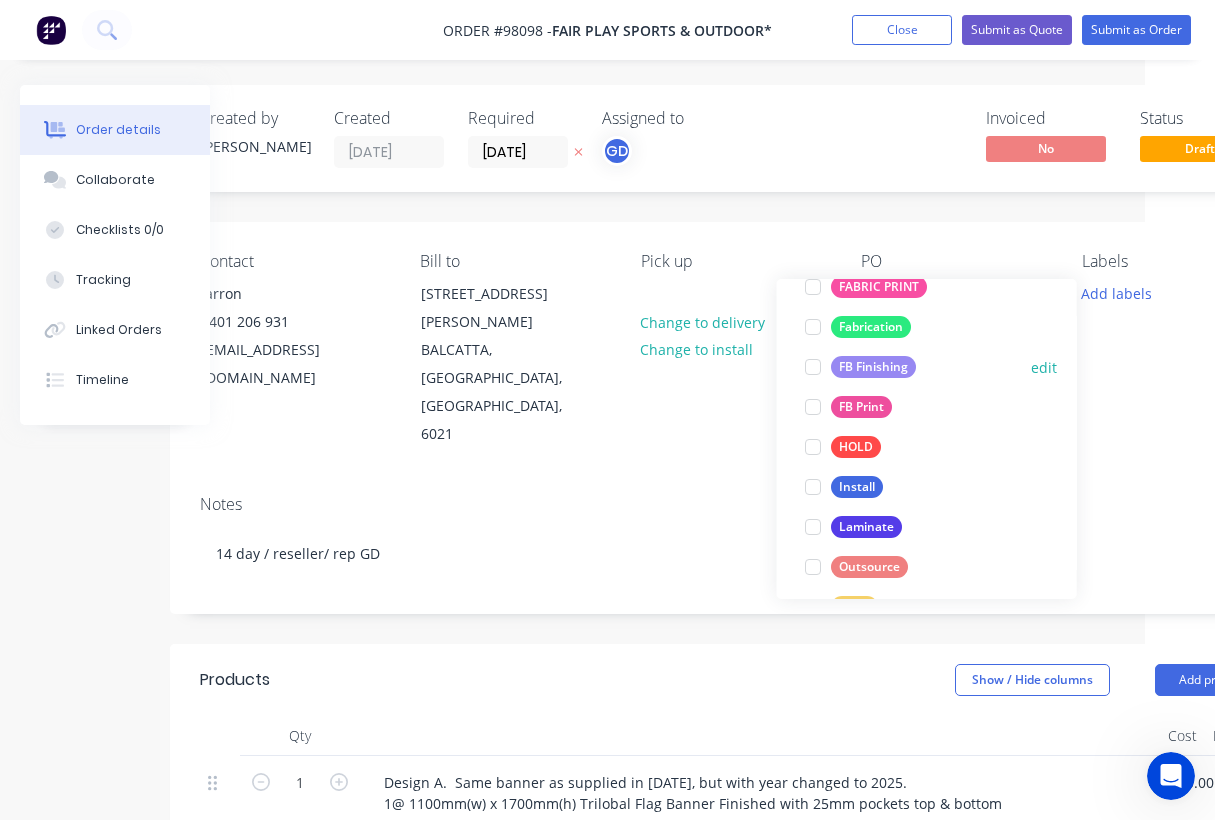 click on "FB Finishing" at bounding box center (873, 367) 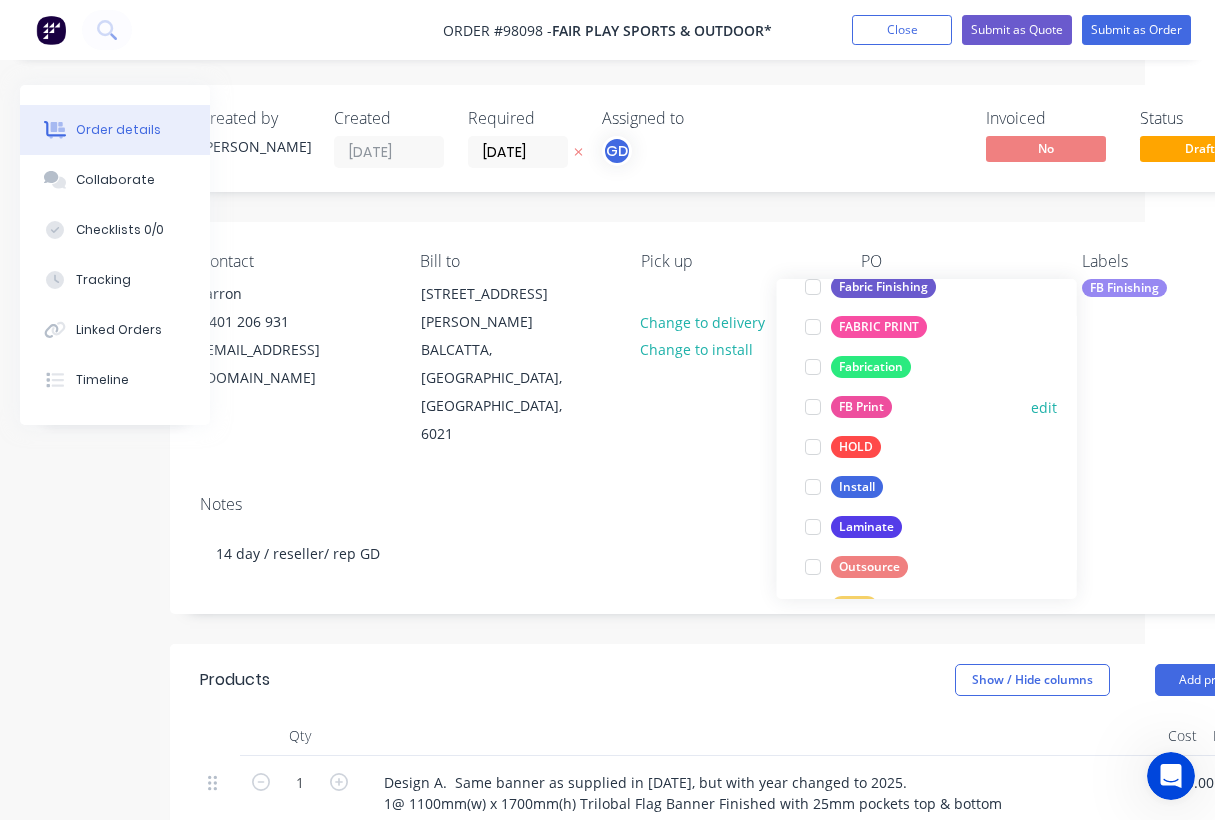 click on "FB Print" at bounding box center (861, 407) 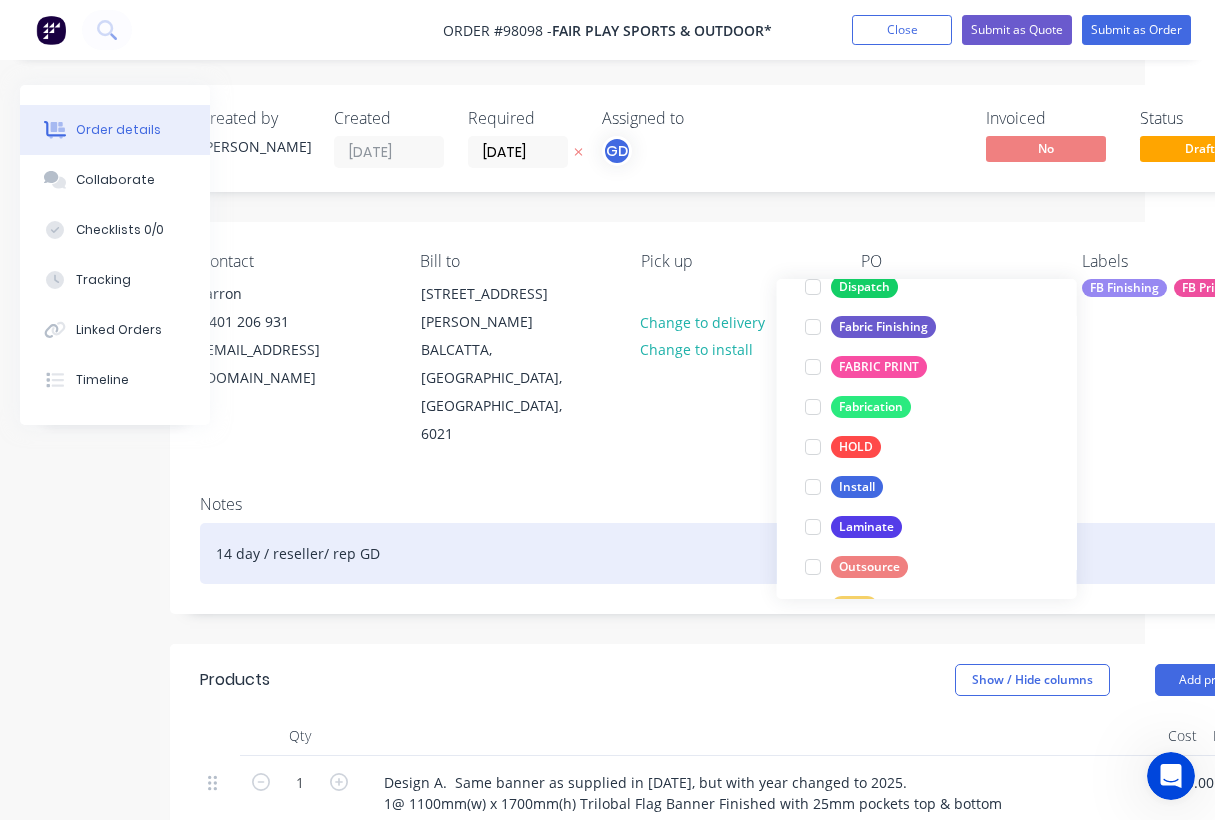 click on "14 day / reseller/ rep GD" at bounding box center [735, 553] 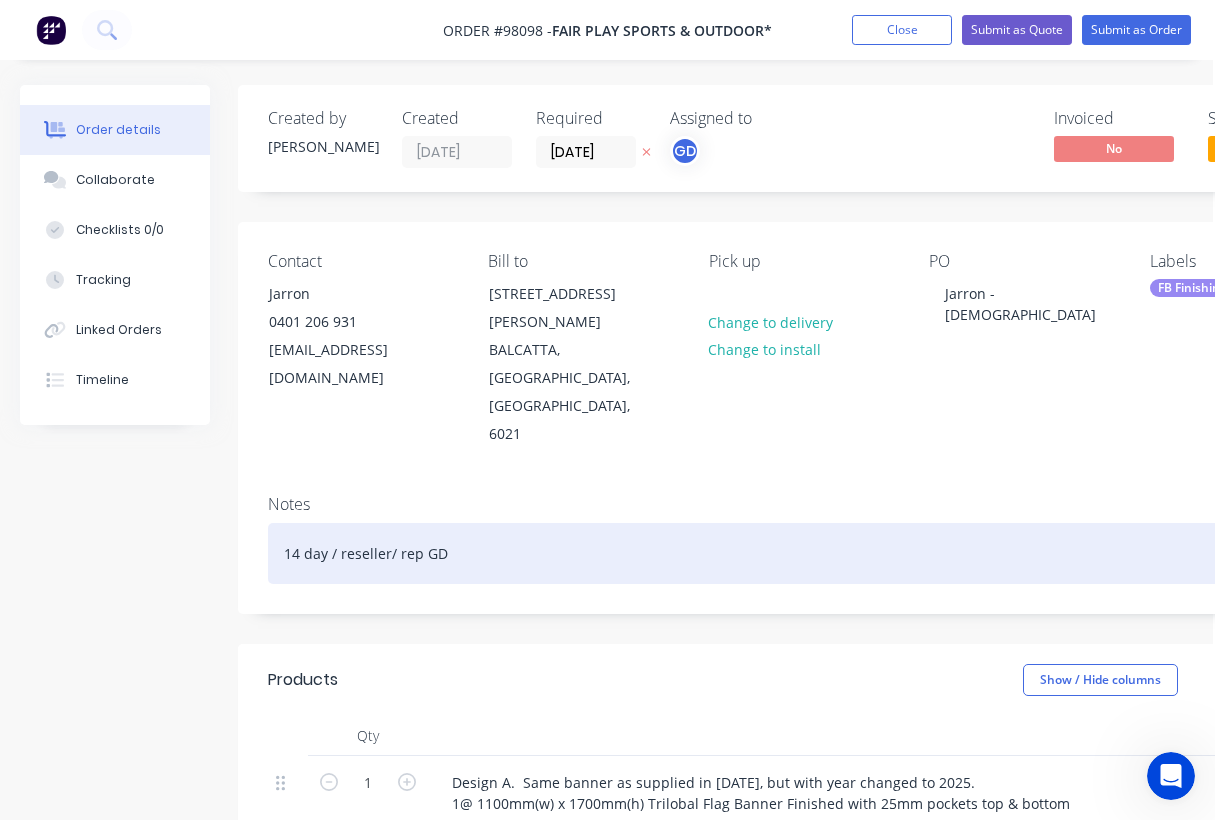 scroll, scrollTop: 0, scrollLeft: 0, axis: both 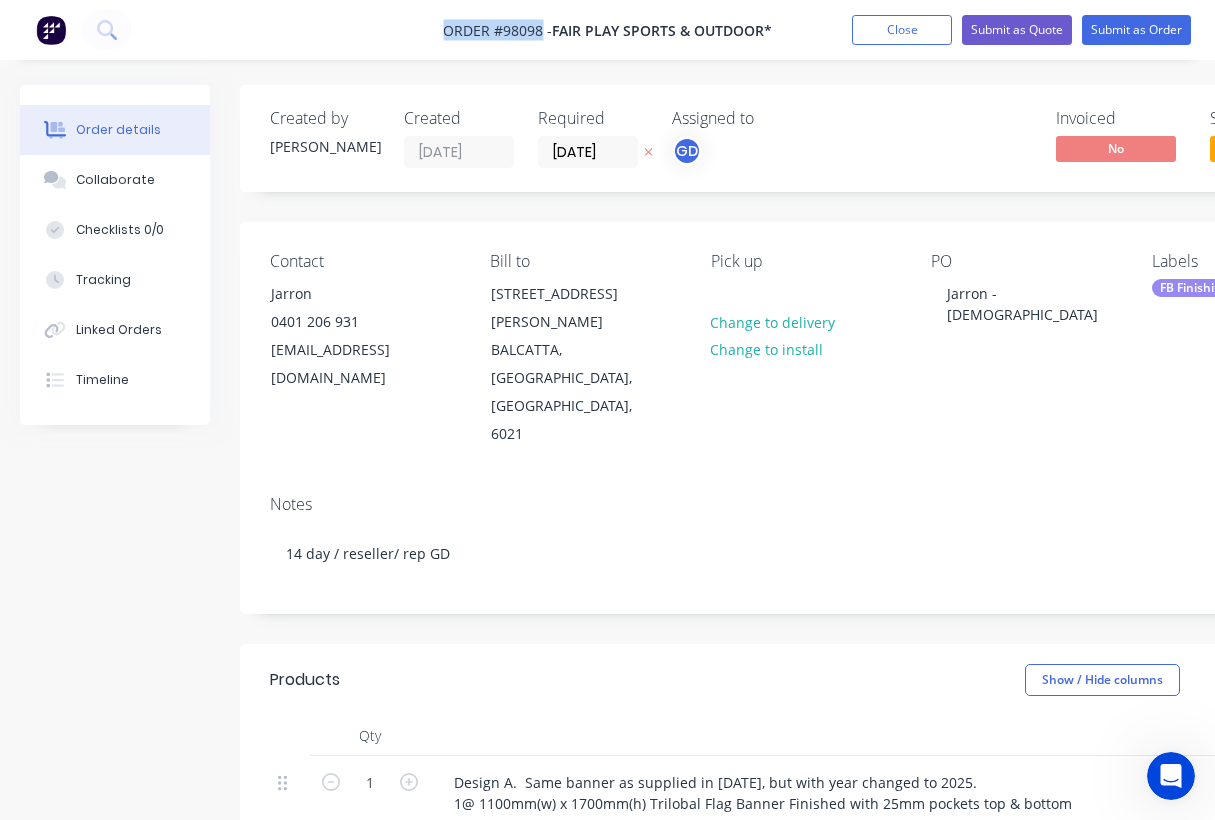 drag, startPoint x: 432, startPoint y: 20, endPoint x: 541, endPoint y: 27, distance: 109.22454 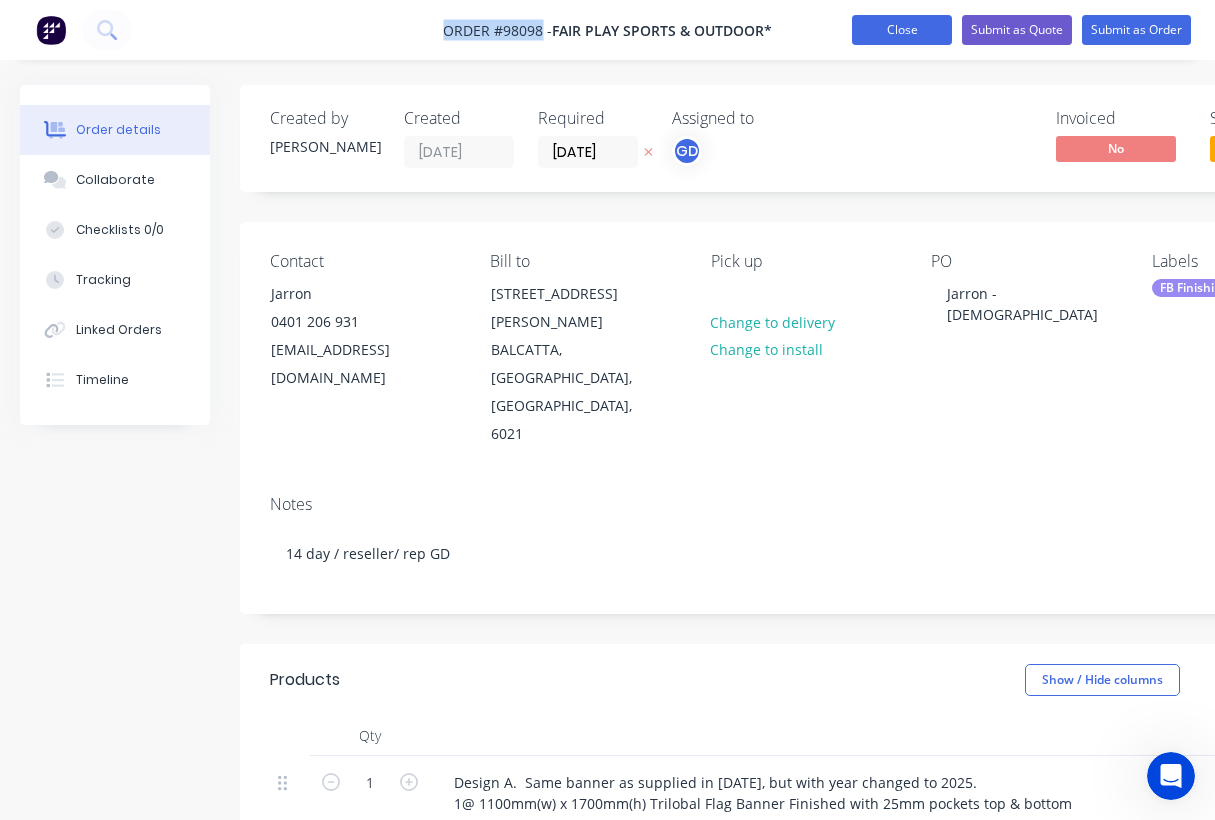 click on "Close" at bounding box center [902, 30] 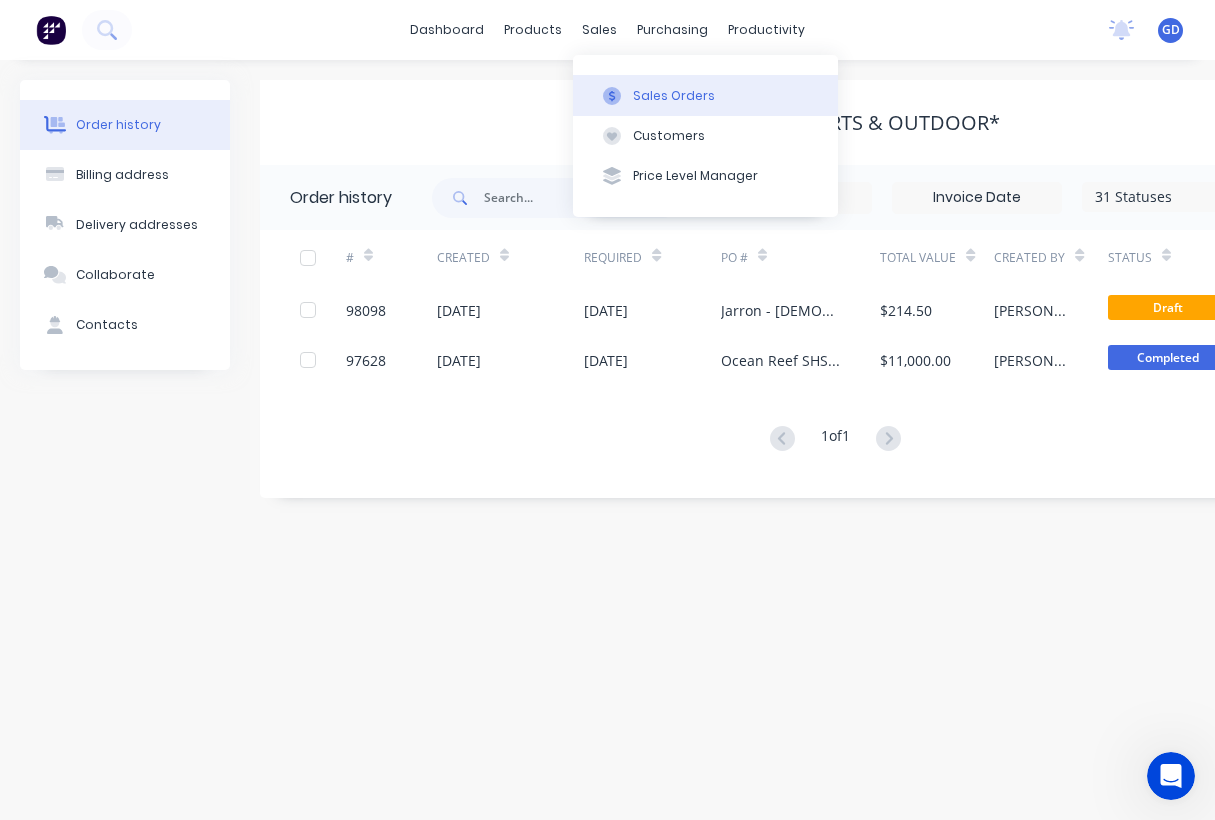 click on "Sales Orders" at bounding box center [674, 96] 